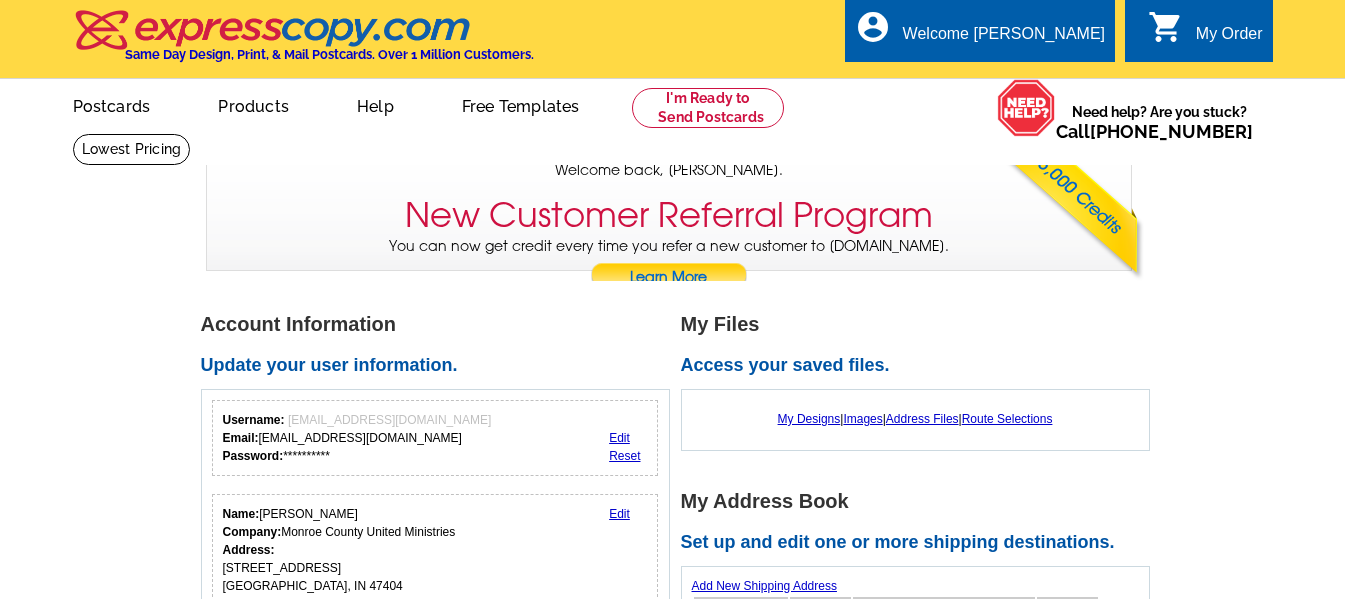 scroll, scrollTop: 0, scrollLeft: 0, axis: both 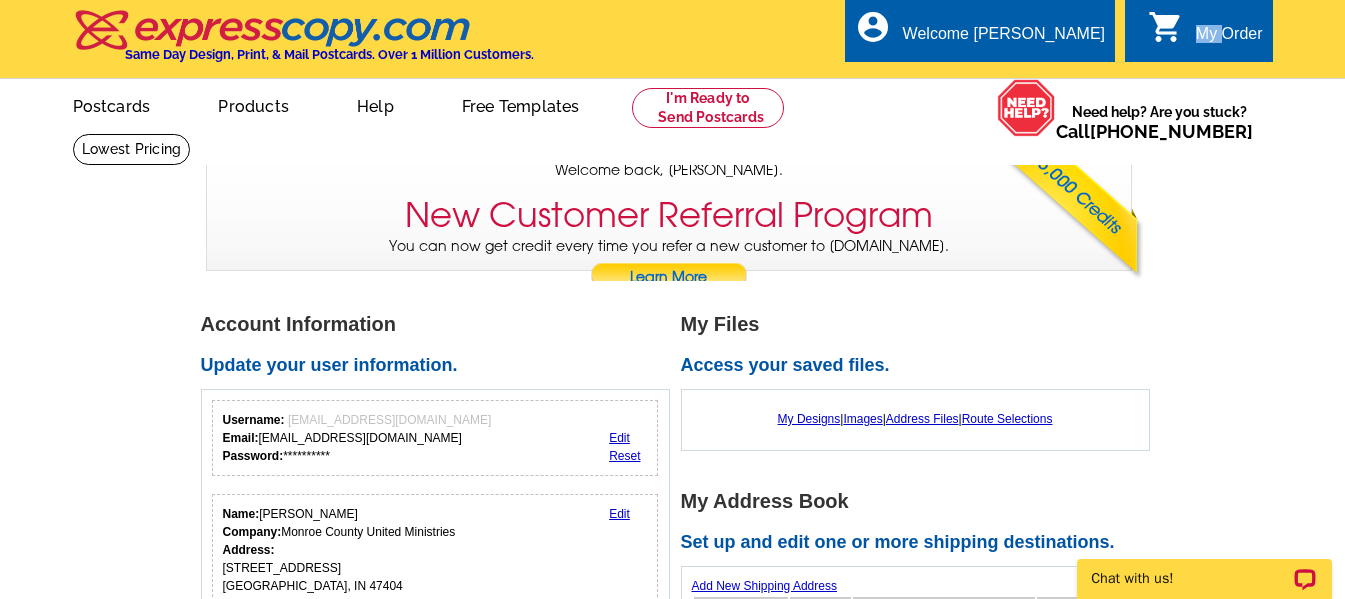 drag, startPoint x: 1231, startPoint y: 18, endPoint x: 1225, endPoint y: 29, distance: 12.529964 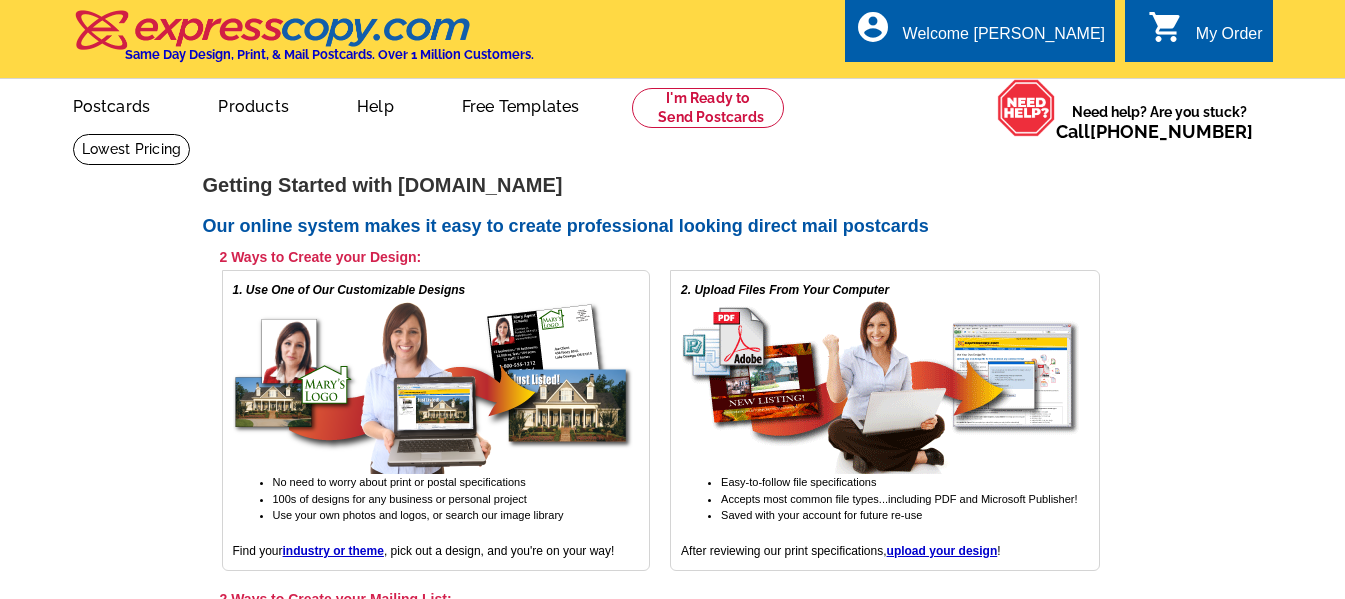 scroll, scrollTop: 0, scrollLeft: 0, axis: both 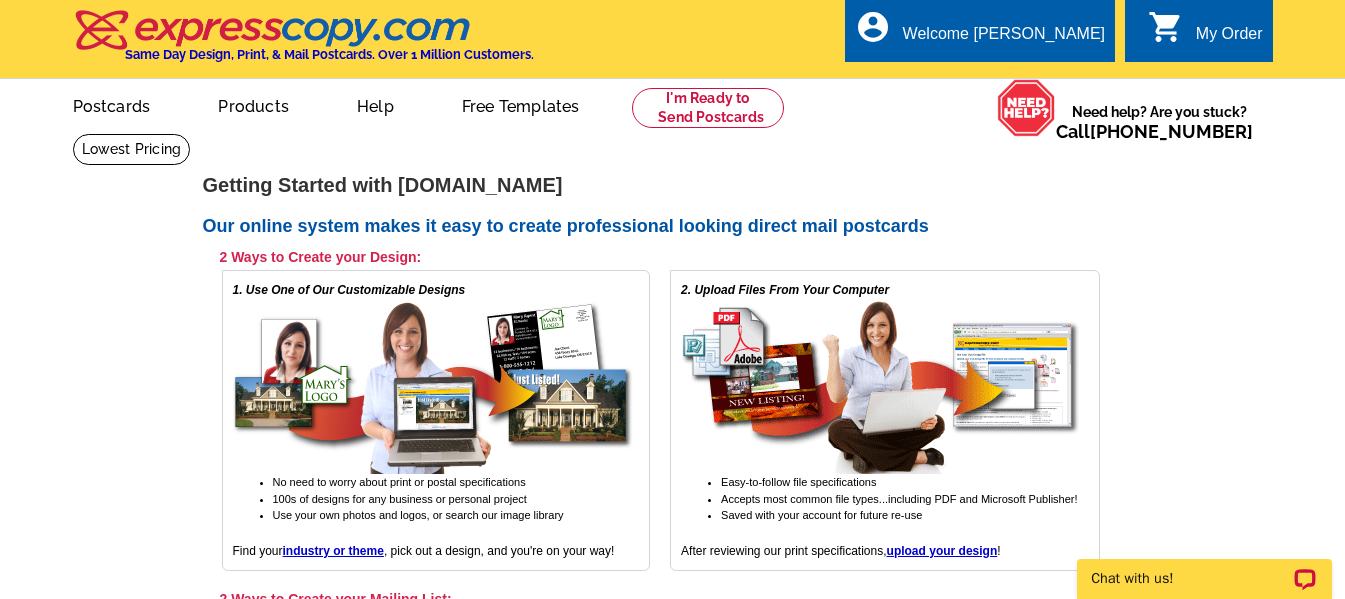 click on "0
shopping_cart
My Order" at bounding box center [1198, 30] 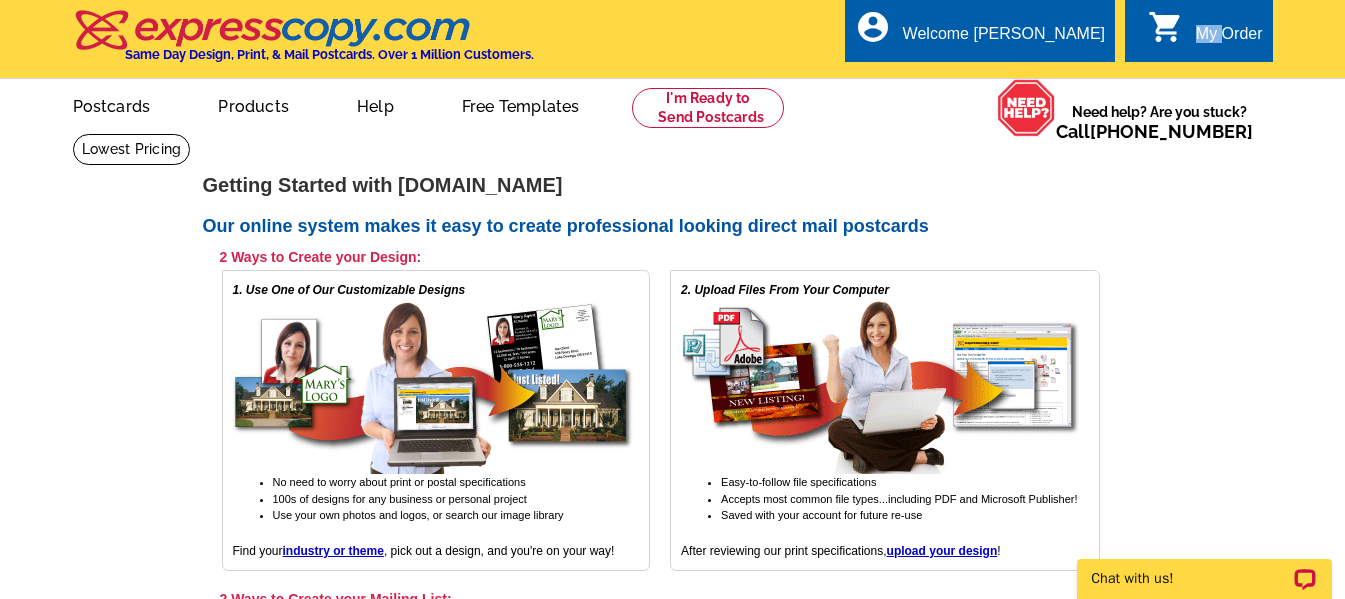 click on "0
shopping_cart
My Order" at bounding box center (1198, 30) 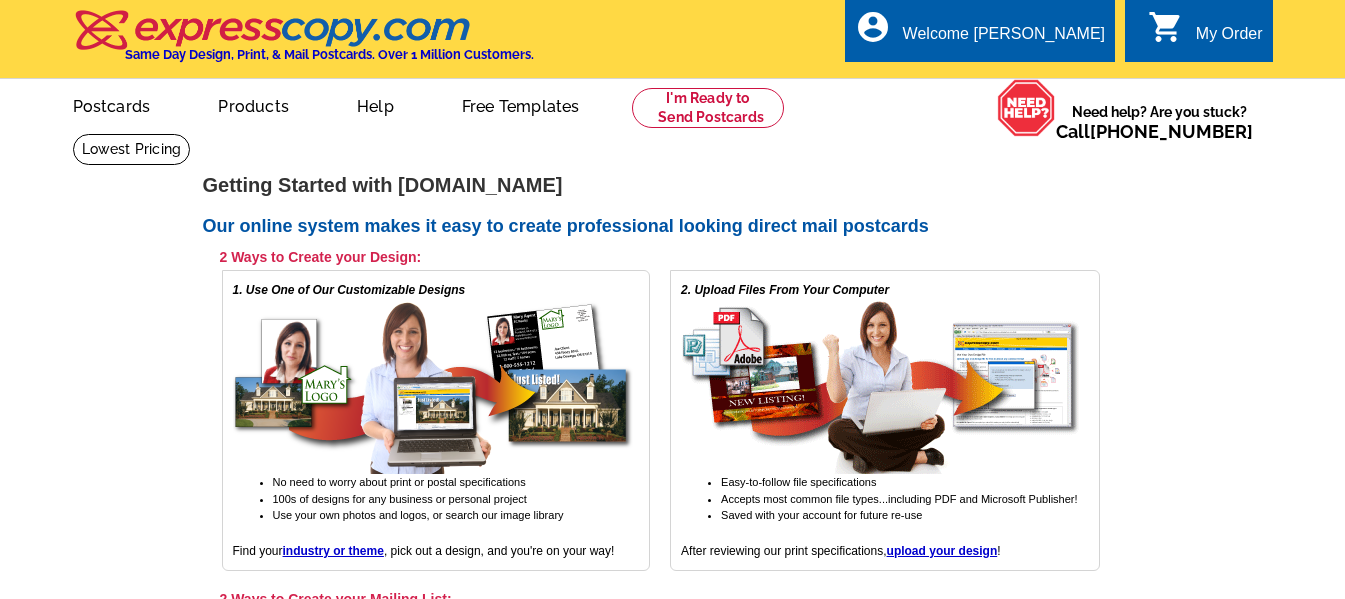 scroll, scrollTop: 0, scrollLeft: 0, axis: both 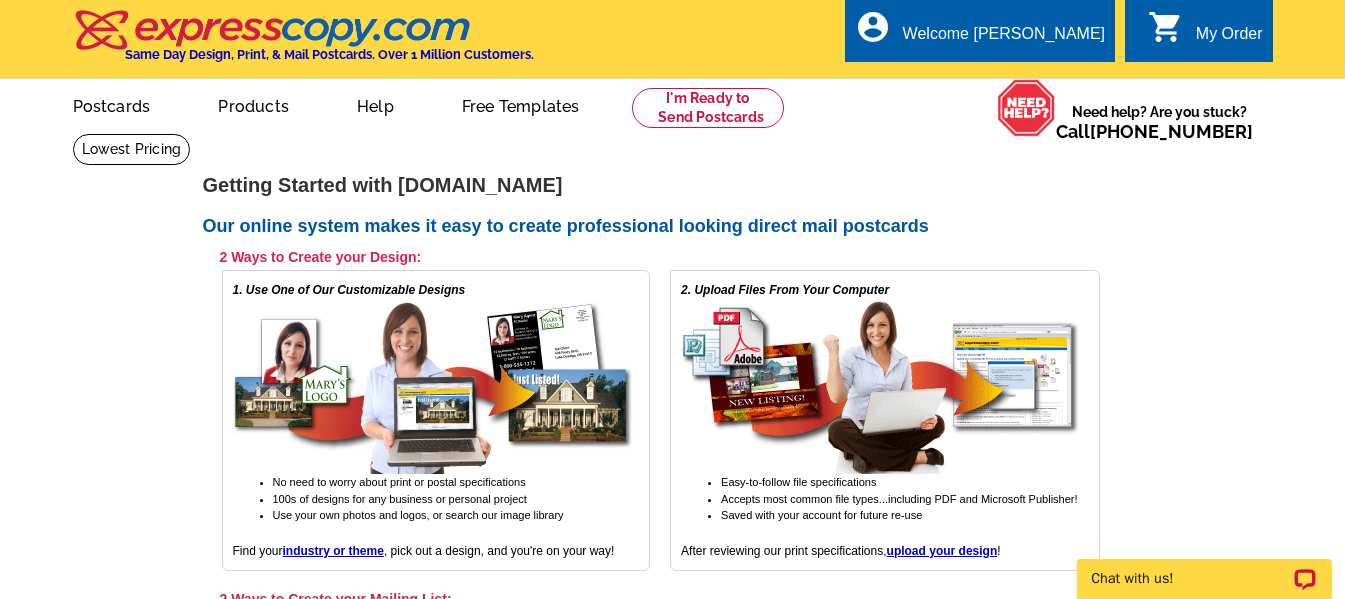 click on "My Order" at bounding box center [1229, 39] 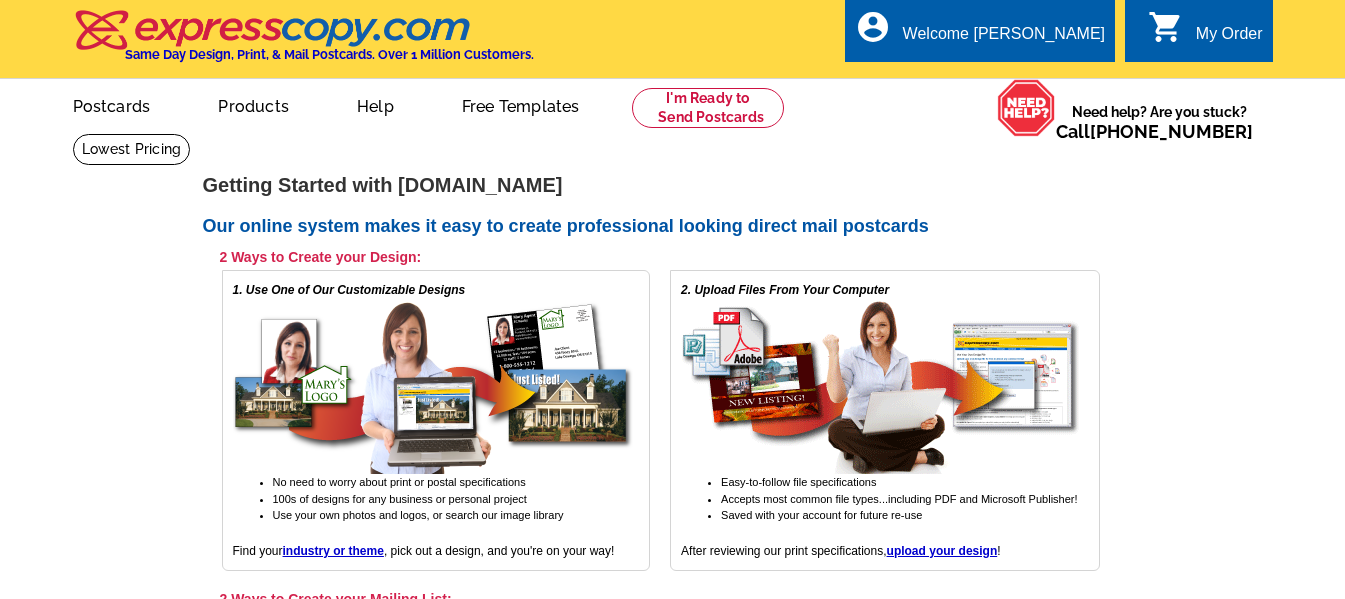 scroll, scrollTop: 0, scrollLeft: 0, axis: both 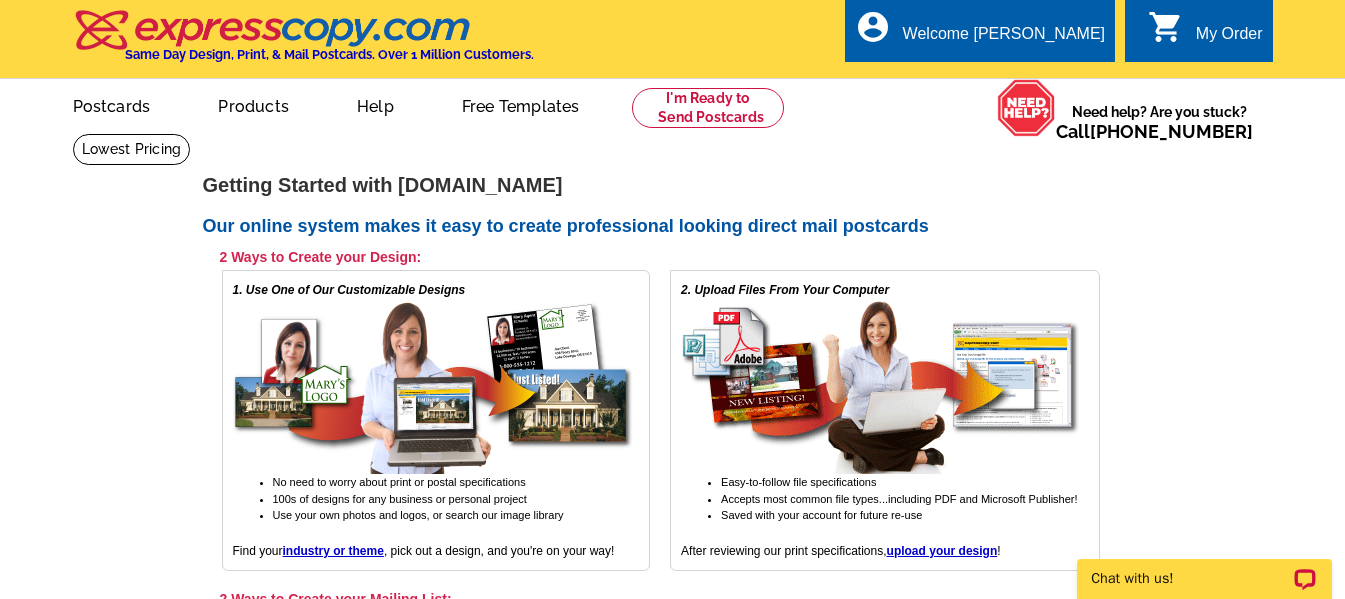click on "0
shopping_cart
My Order" at bounding box center (1198, 30) 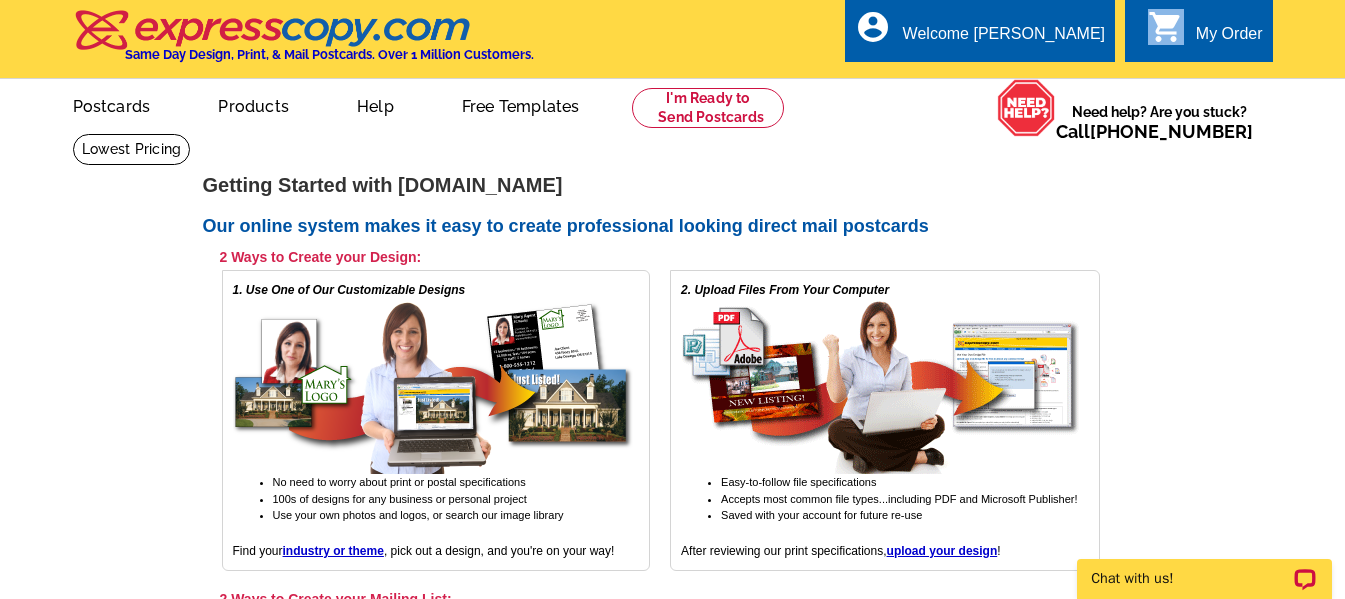 click on "0
shopping_cart
My Order" at bounding box center (1198, 30) 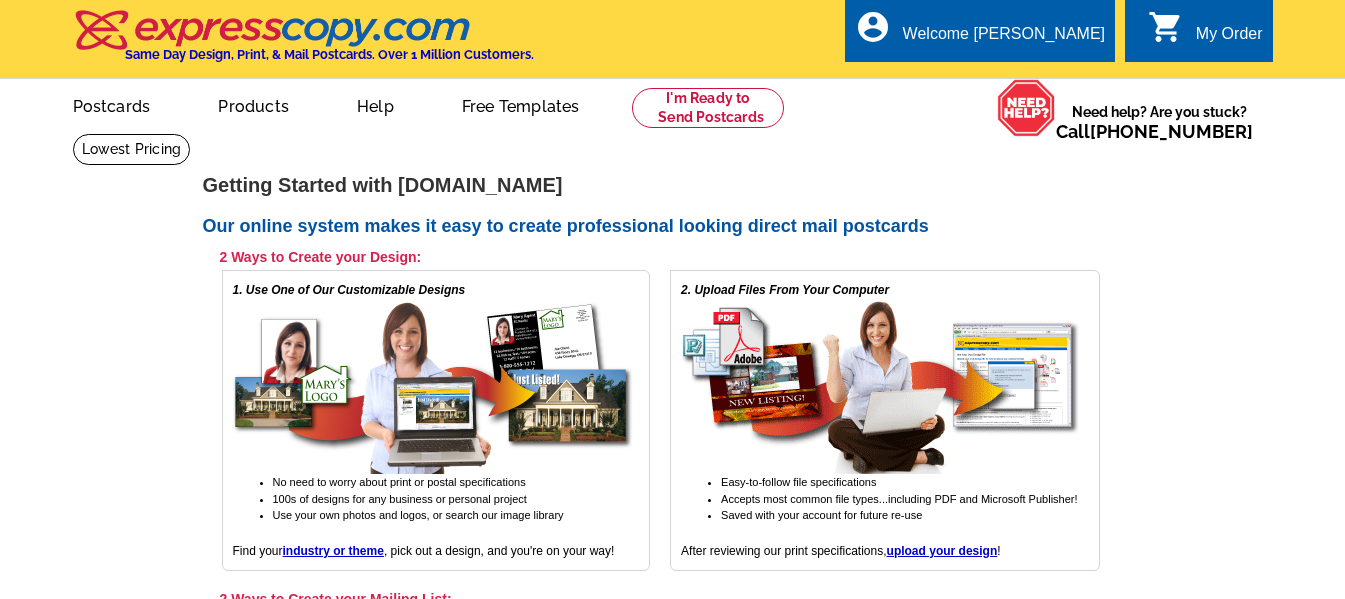 scroll, scrollTop: 0, scrollLeft: 0, axis: both 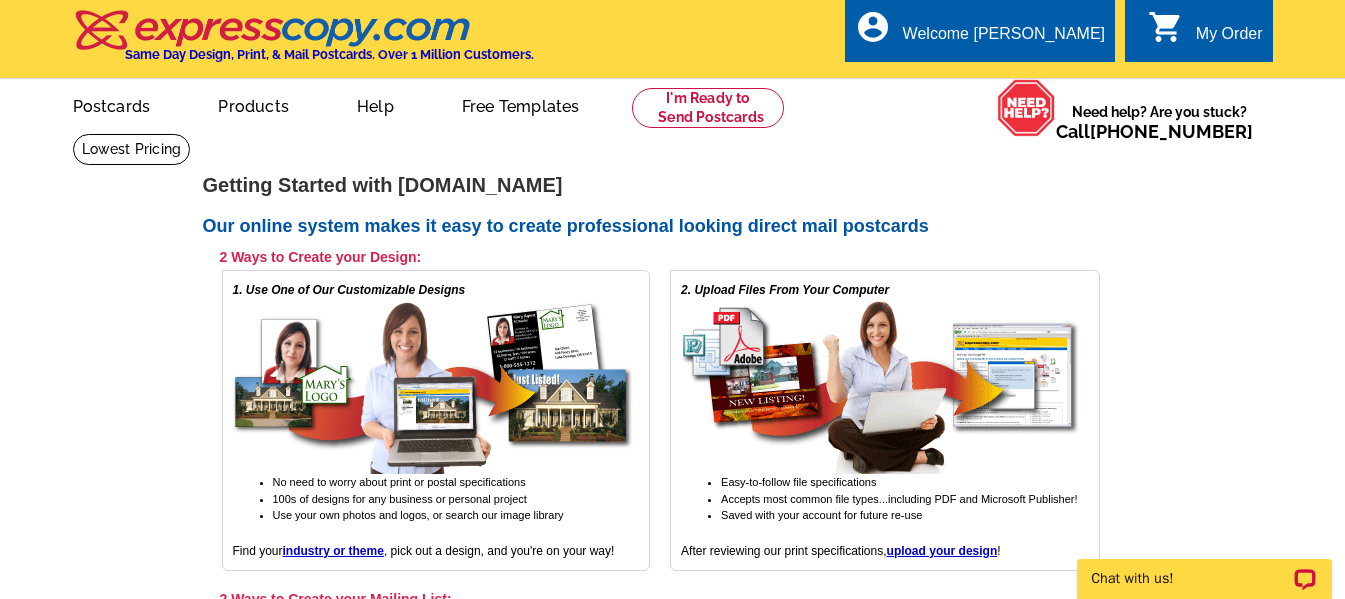 click on "My Order" at bounding box center [1229, 39] 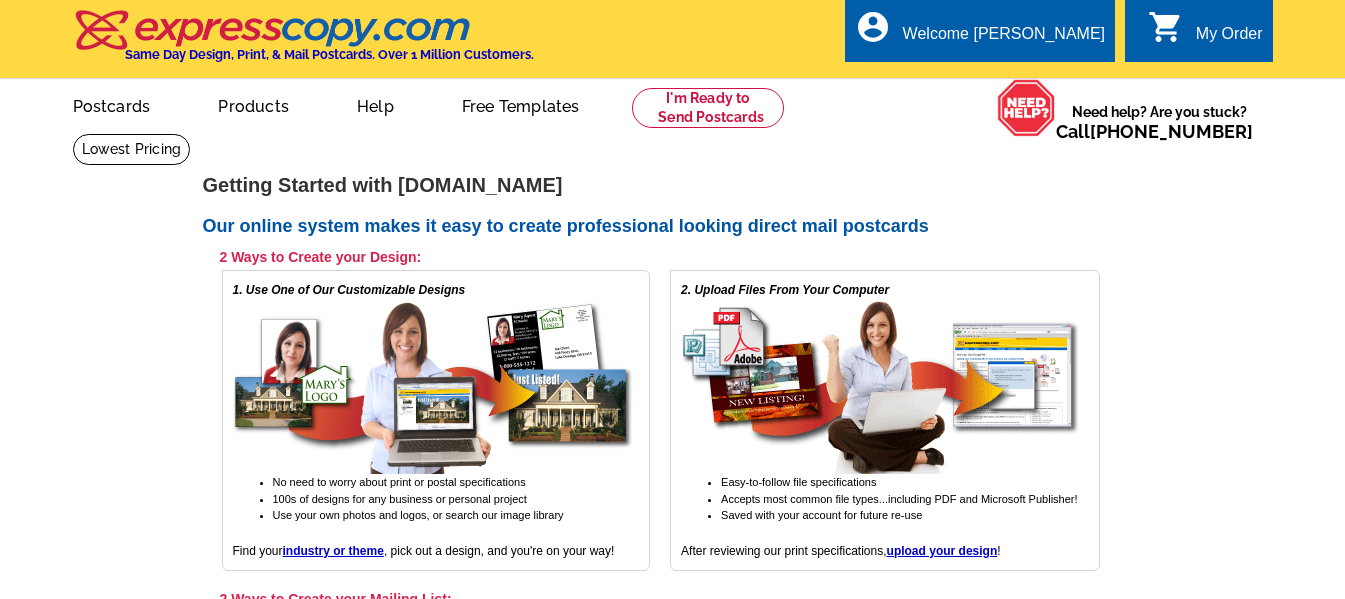 scroll, scrollTop: 0, scrollLeft: 0, axis: both 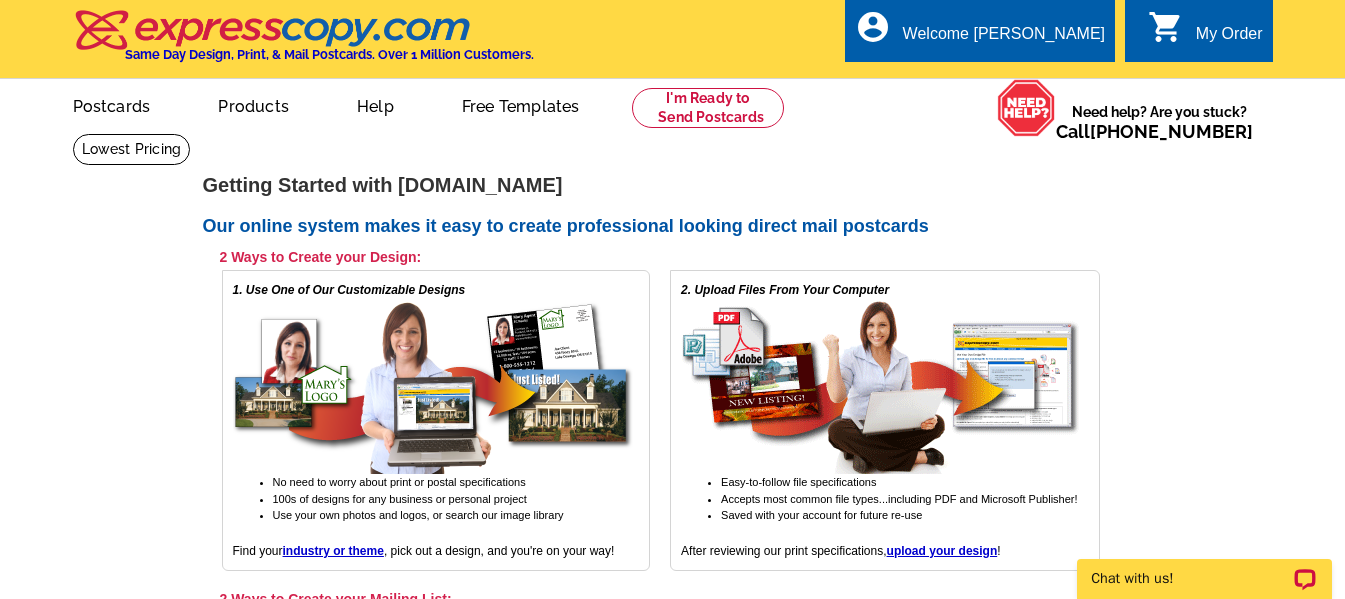click on "My Order" at bounding box center [1229, 39] 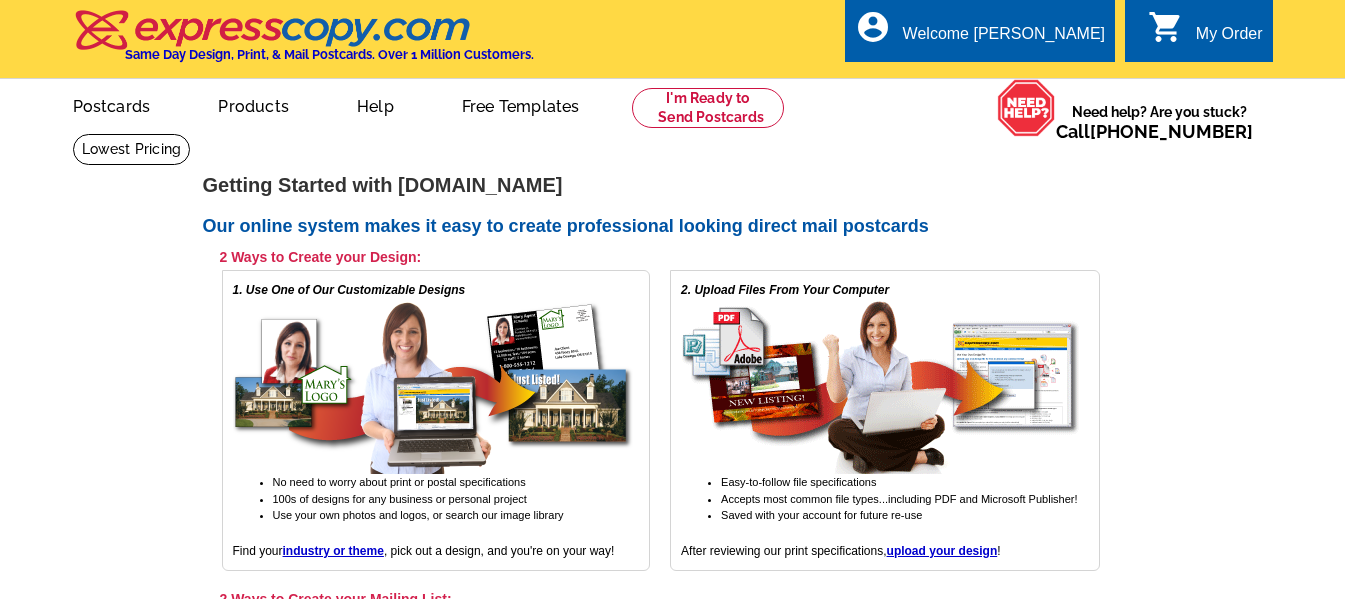 scroll, scrollTop: 0, scrollLeft: 0, axis: both 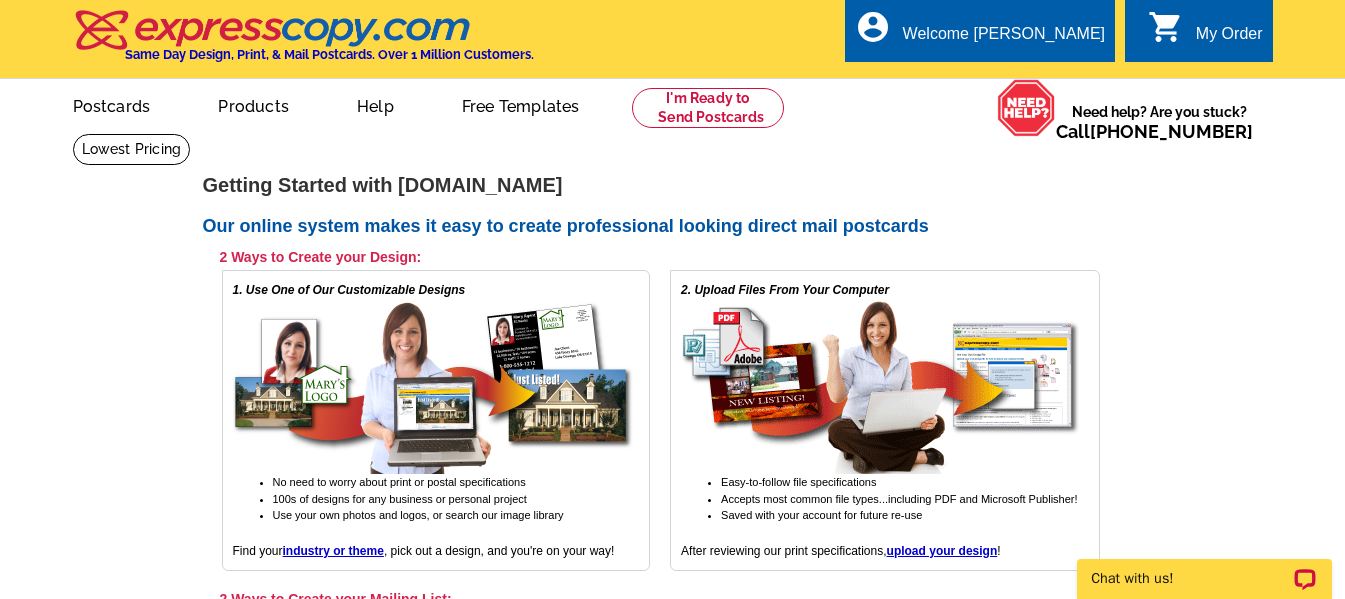 drag, startPoint x: 1213, startPoint y: 35, endPoint x: 820, endPoint y: 183, distance: 419.94403 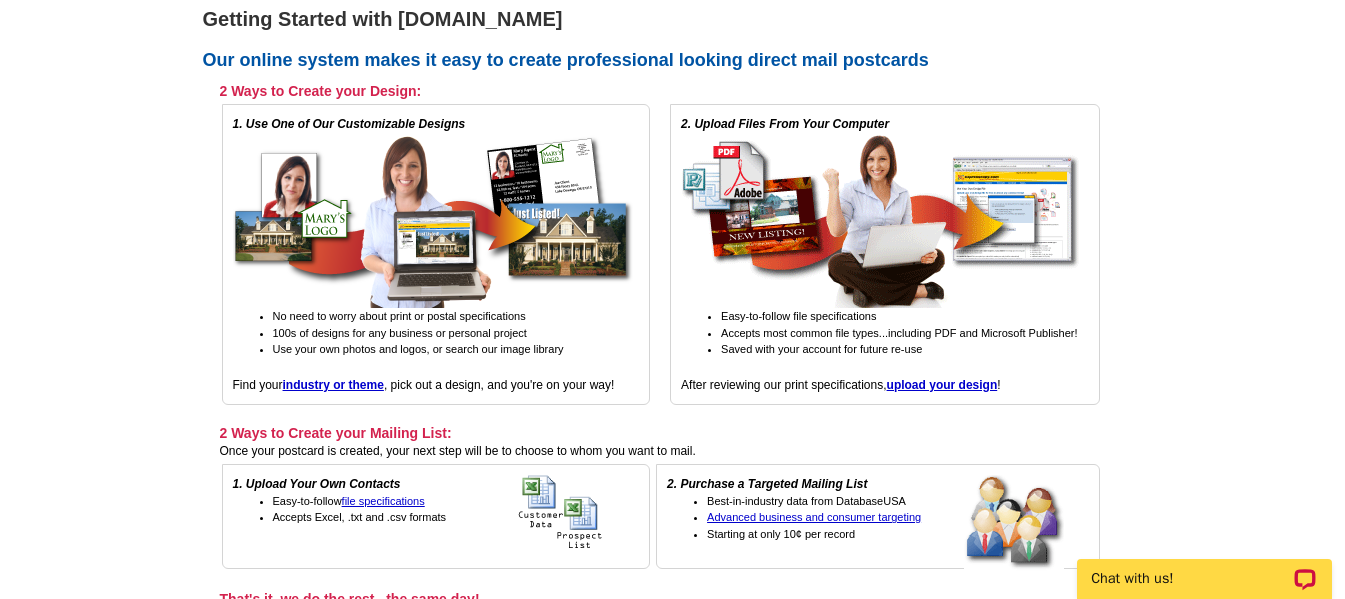 scroll, scrollTop: 0, scrollLeft: 0, axis: both 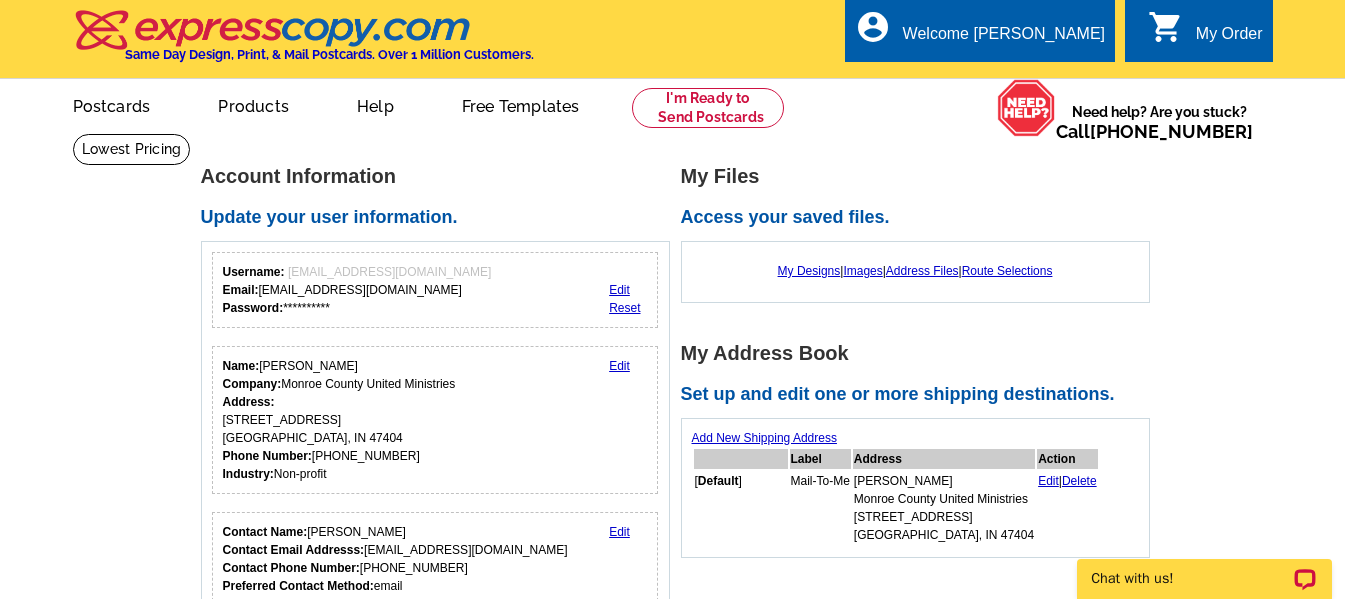 click on "Edit" at bounding box center [619, 290] 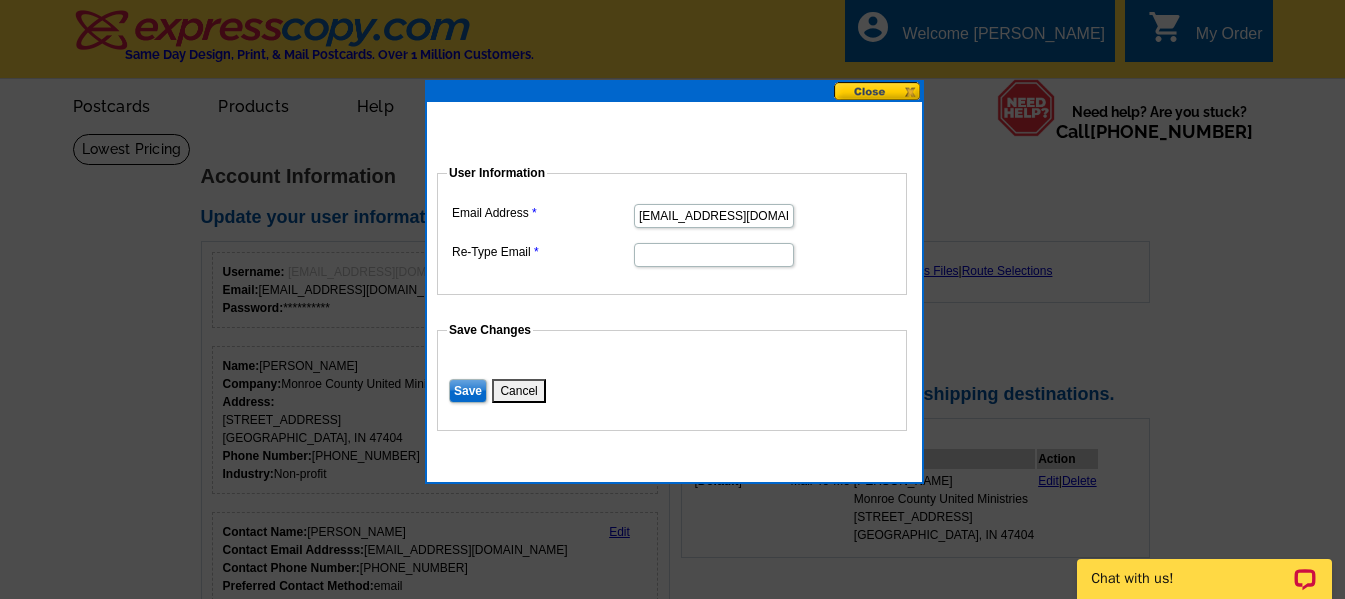 drag, startPoint x: 775, startPoint y: 218, endPoint x: 716, endPoint y: 225, distance: 59.413803 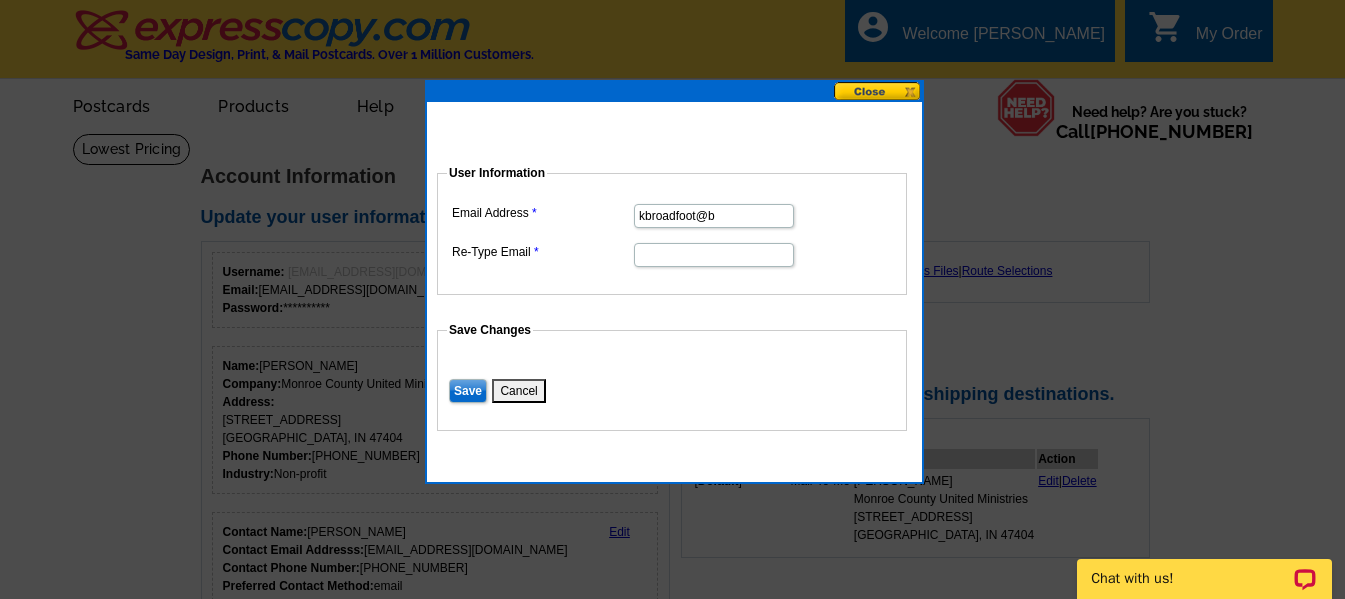 type on "[EMAIL_ADDRESS][DOMAIN_NAME]" 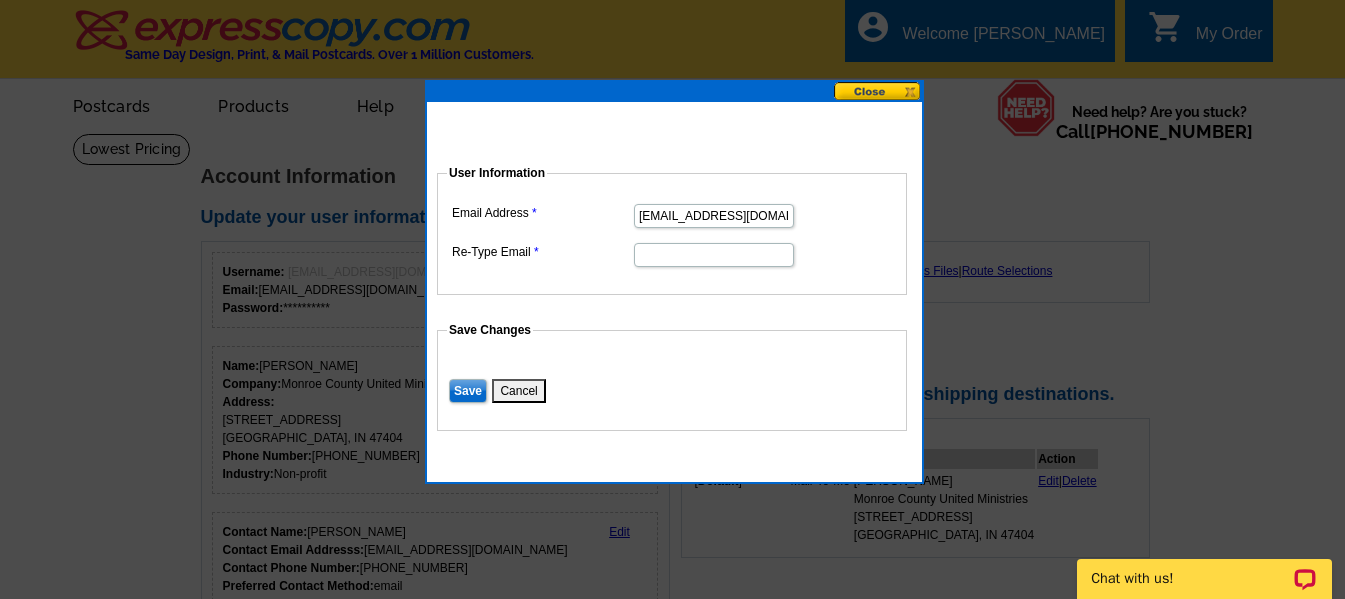 scroll, scrollTop: 0, scrollLeft: 0, axis: both 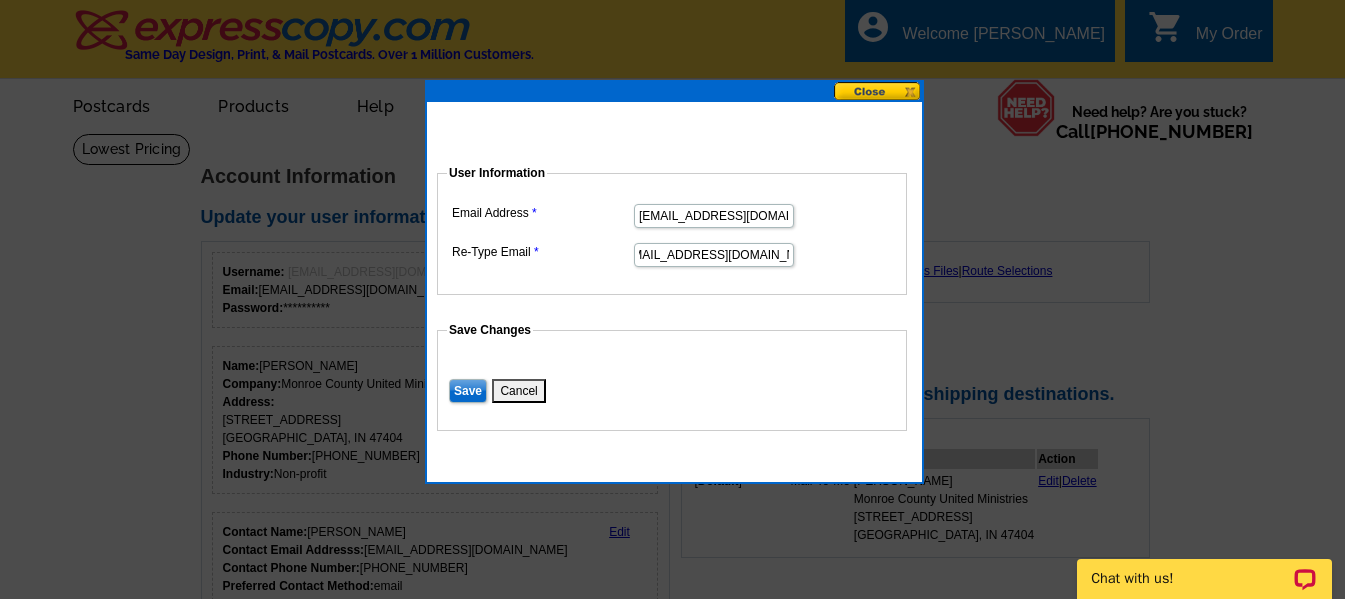 type on "[EMAIL_ADDRESS][DOMAIN_NAME]" 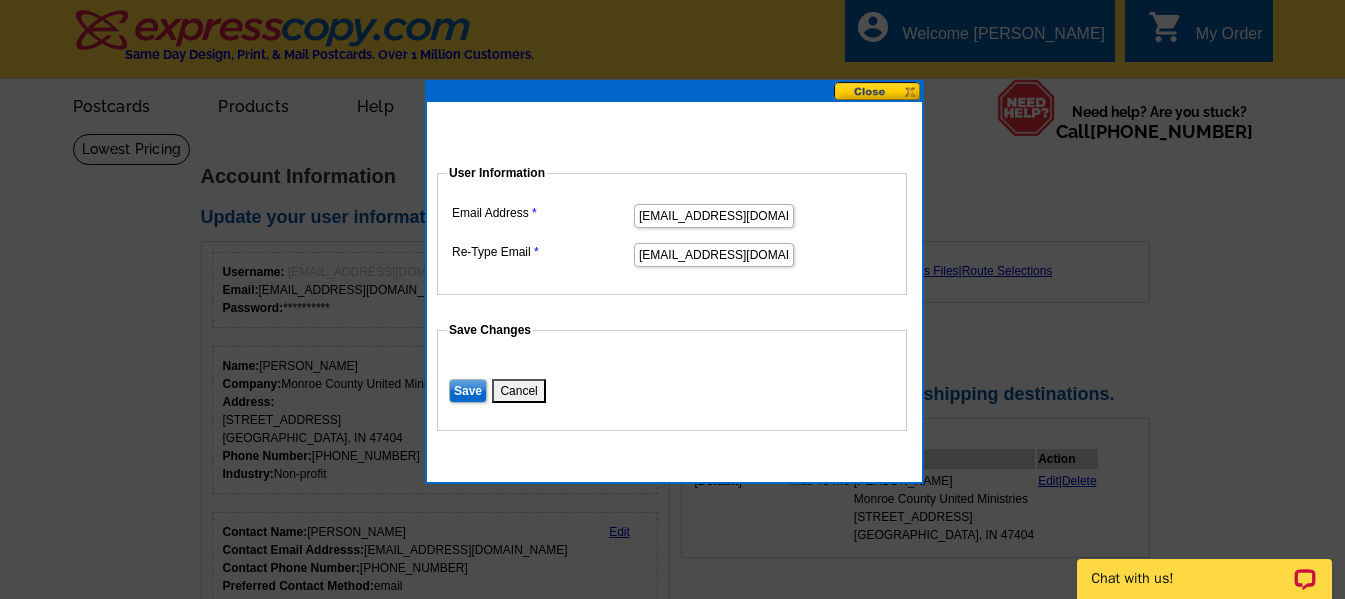 click on "Save" at bounding box center (468, 391) 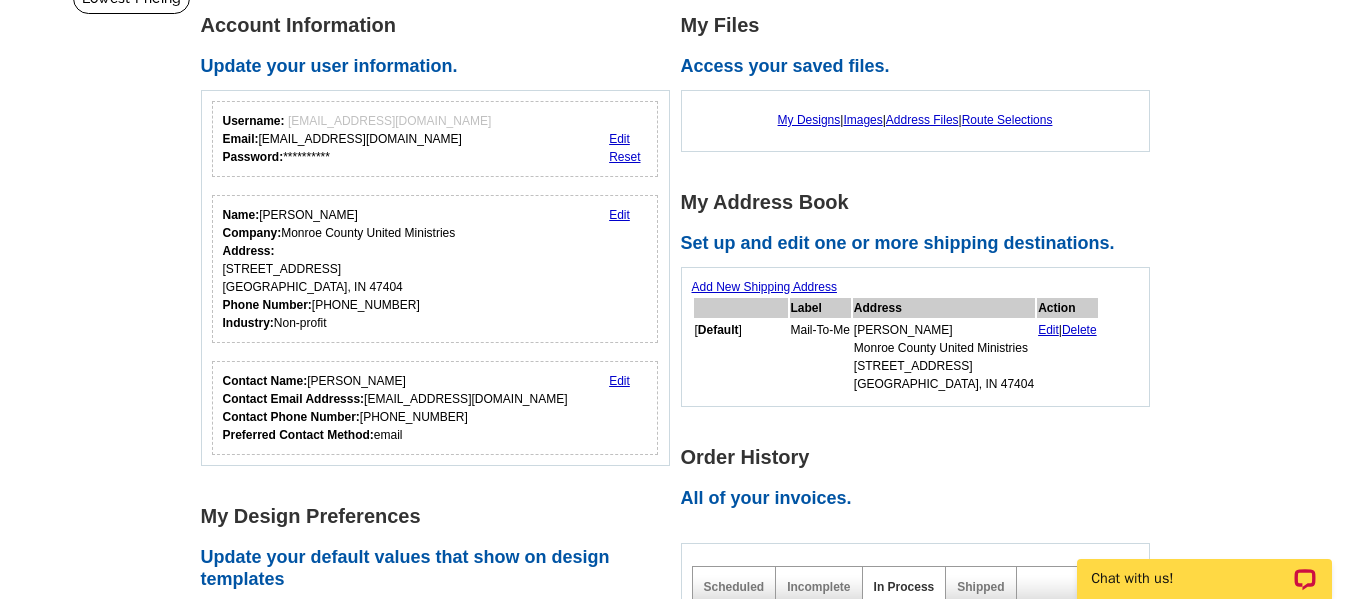scroll, scrollTop: 200, scrollLeft: 0, axis: vertical 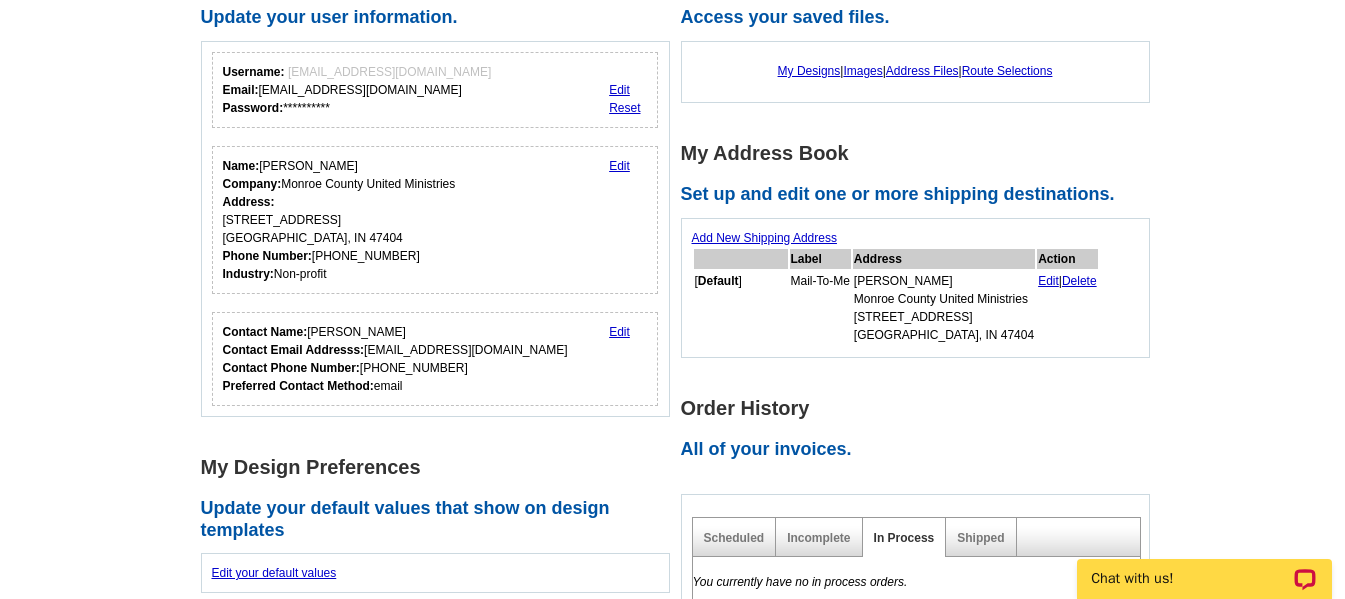click on "Edit" at bounding box center (619, 166) 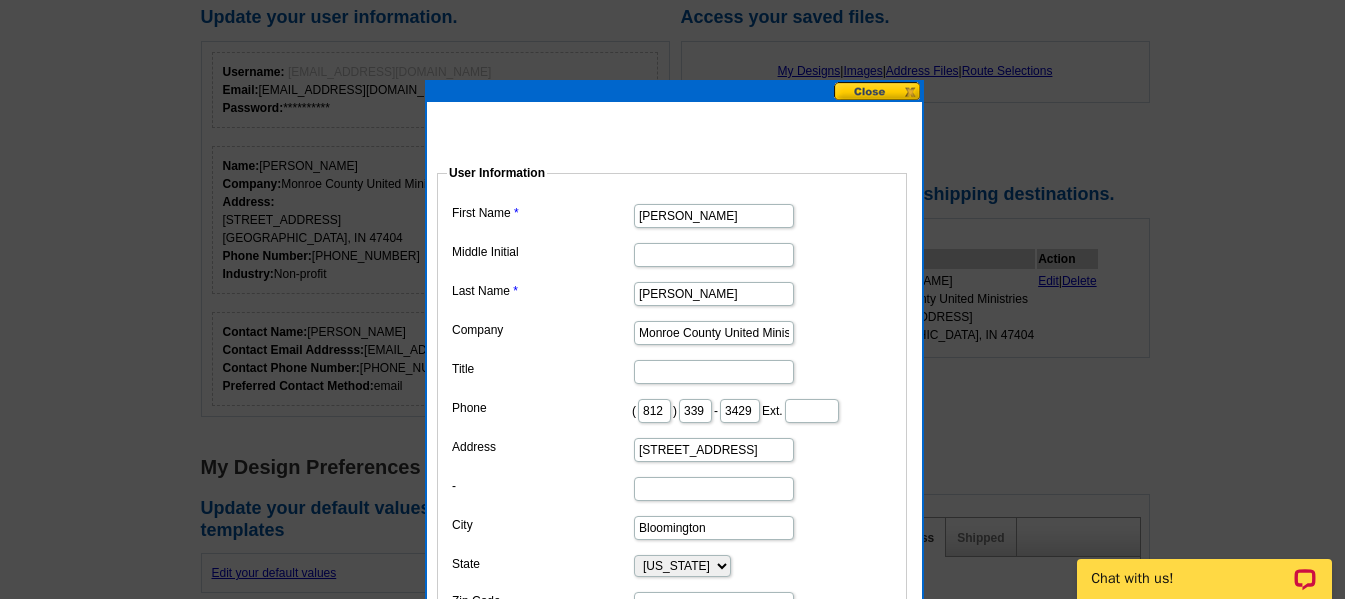 scroll, scrollTop: 300, scrollLeft: 0, axis: vertical 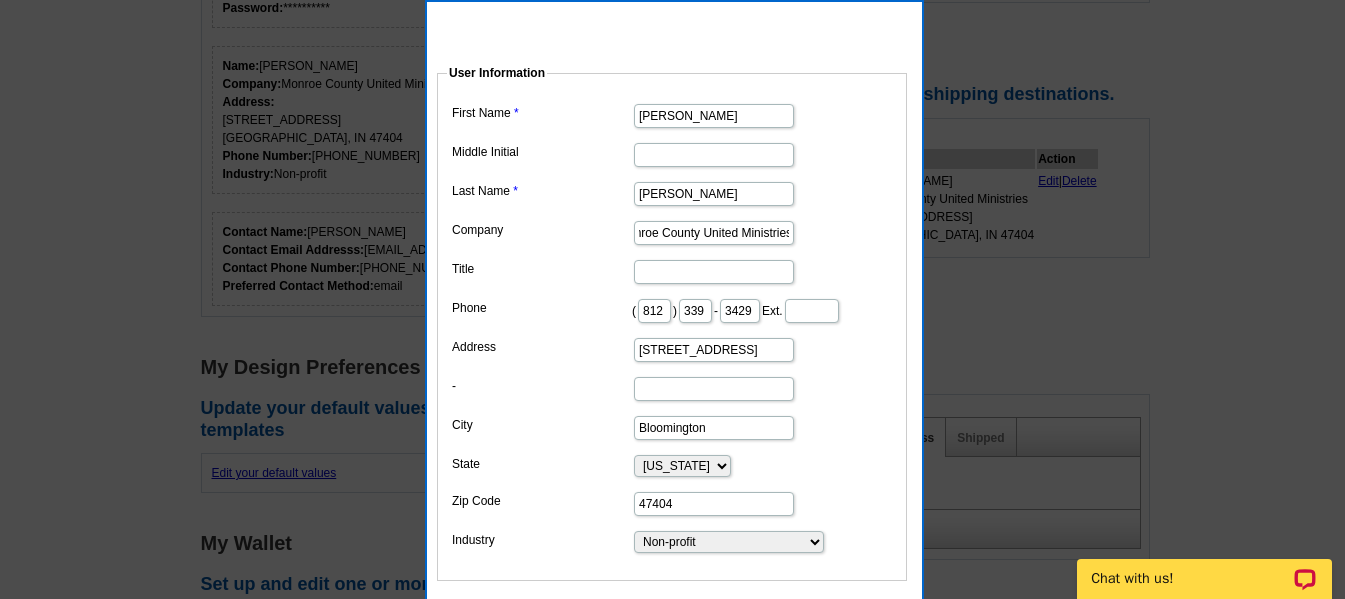 drag, startPoint x: 641, startPoint y: 242, endPoint x: 840, endPoint y: 257, distance: 199.56453 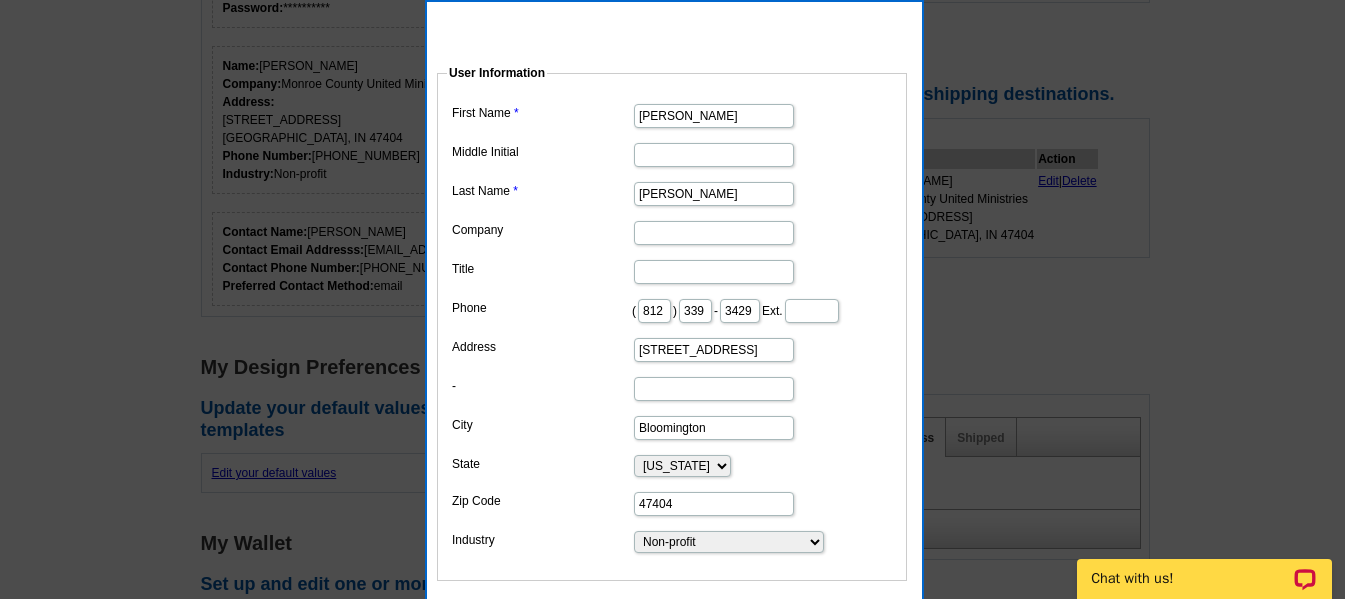 scroll, scrollTop: 0, scrollLeft: 0, axis: both 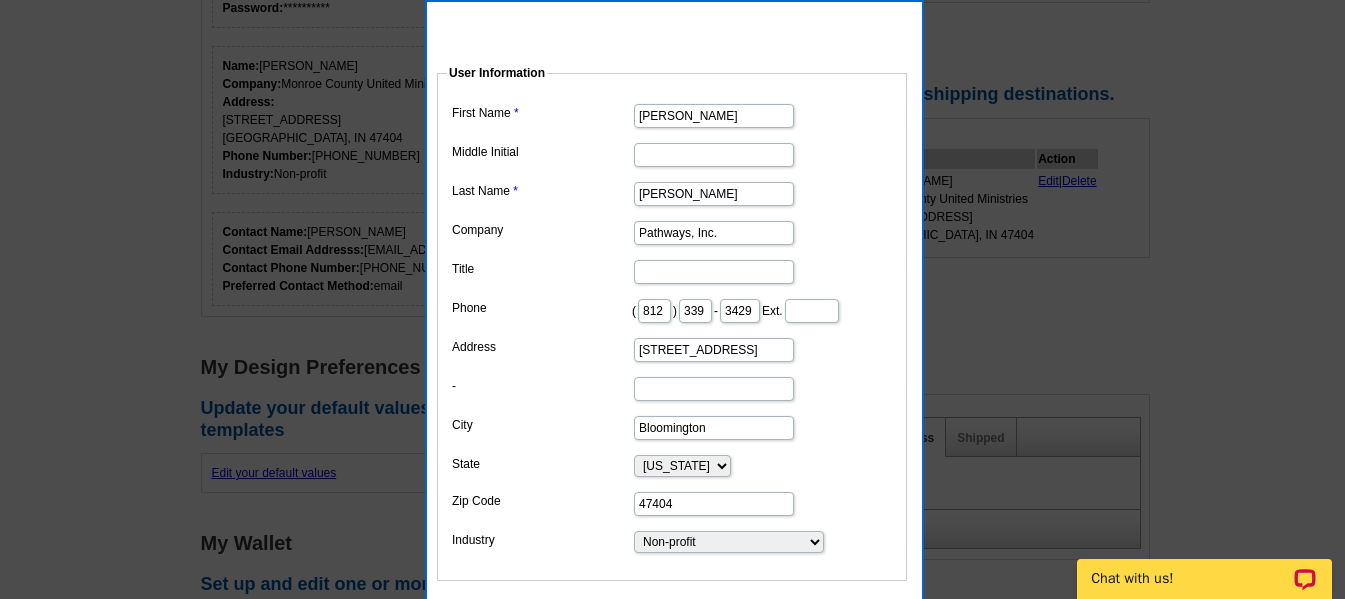 type on "Pathways, Inc." 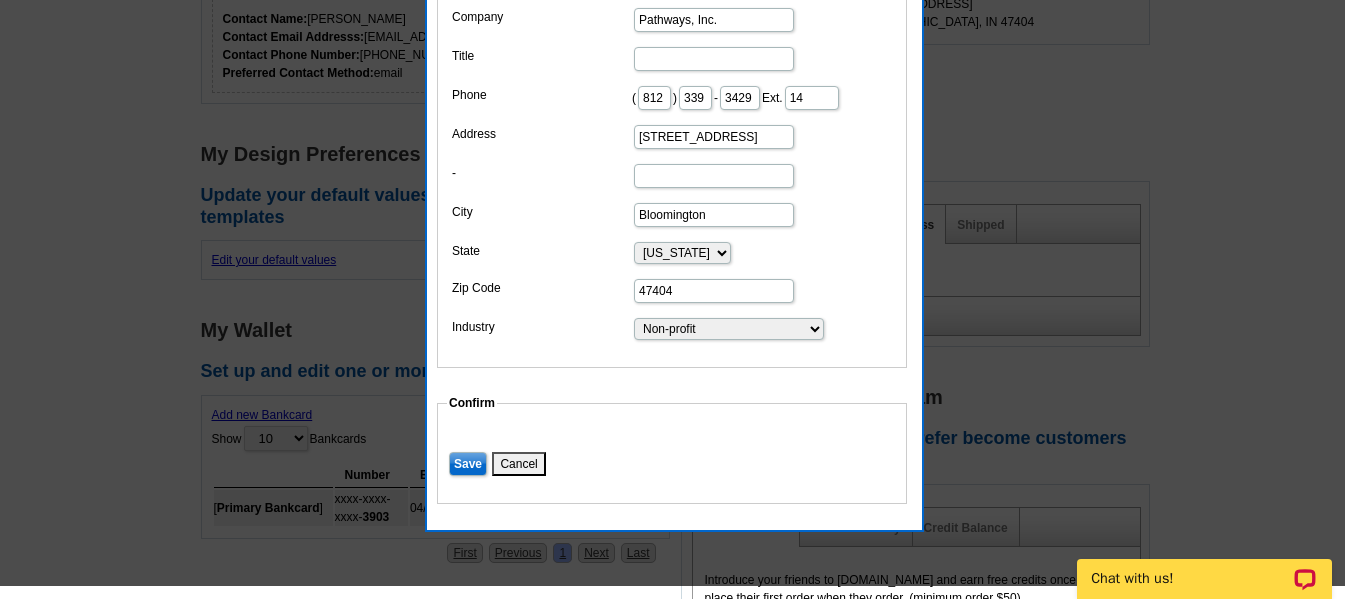 scroll, scrollTop: 600, scrollLeft: 0, axis: vertical 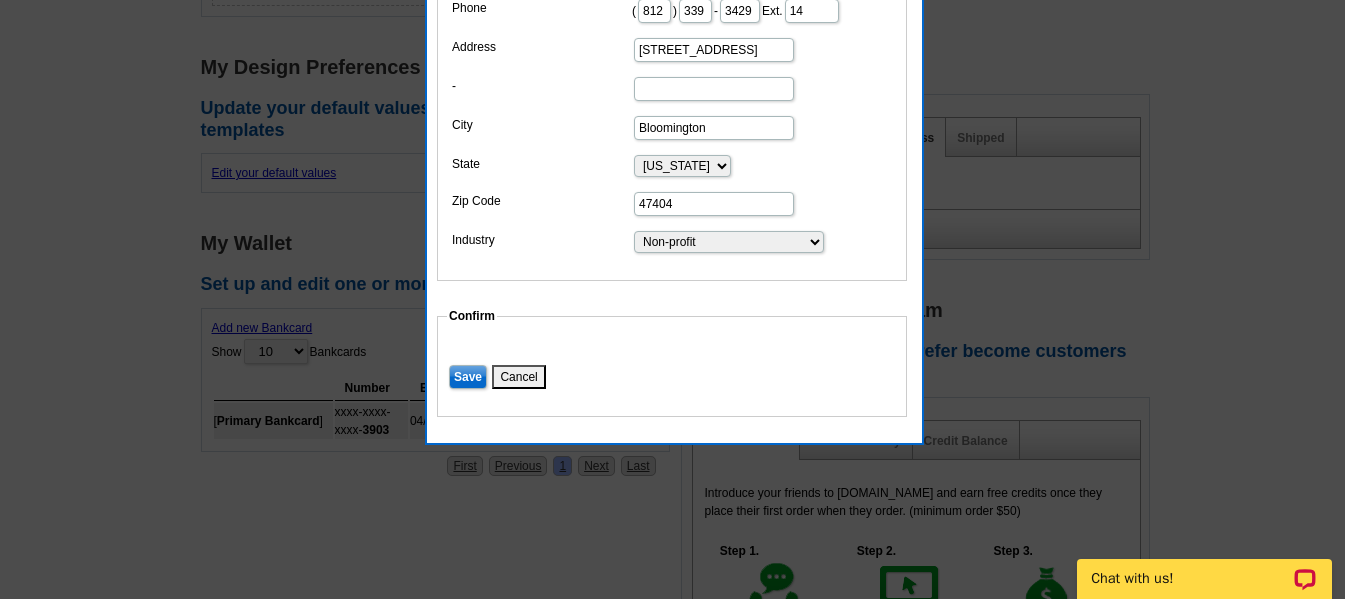 type on "14" 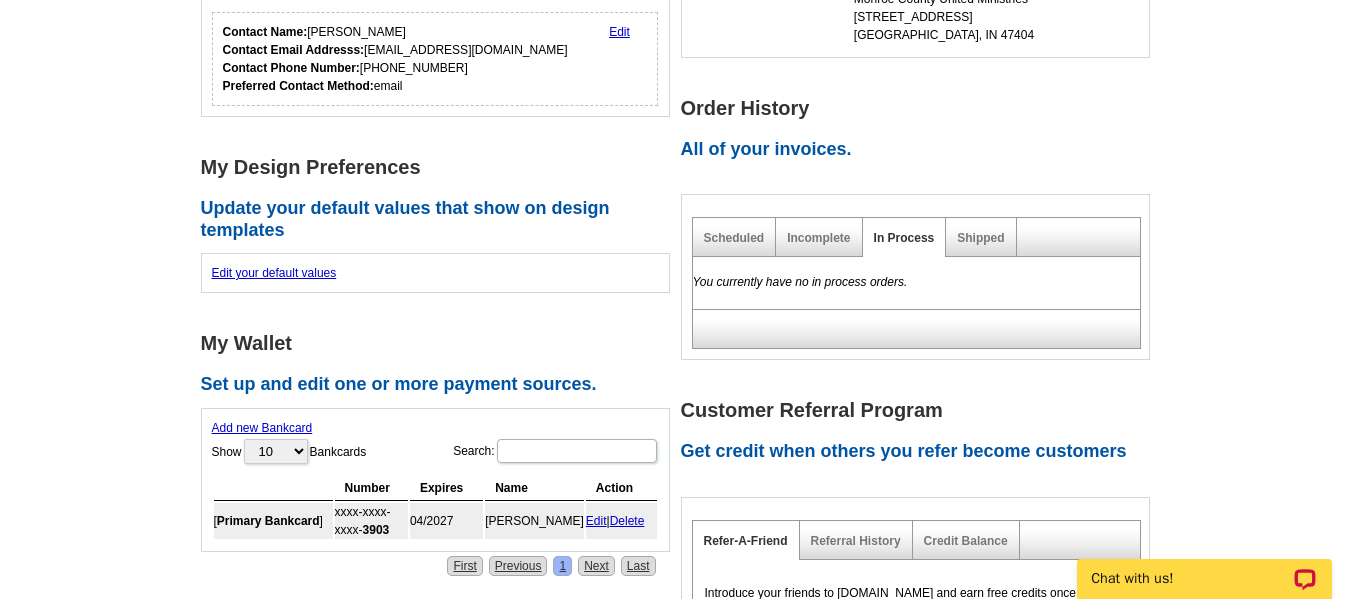 scroll, scrollTop: 400, scrollLeft: 0, axis: vertical 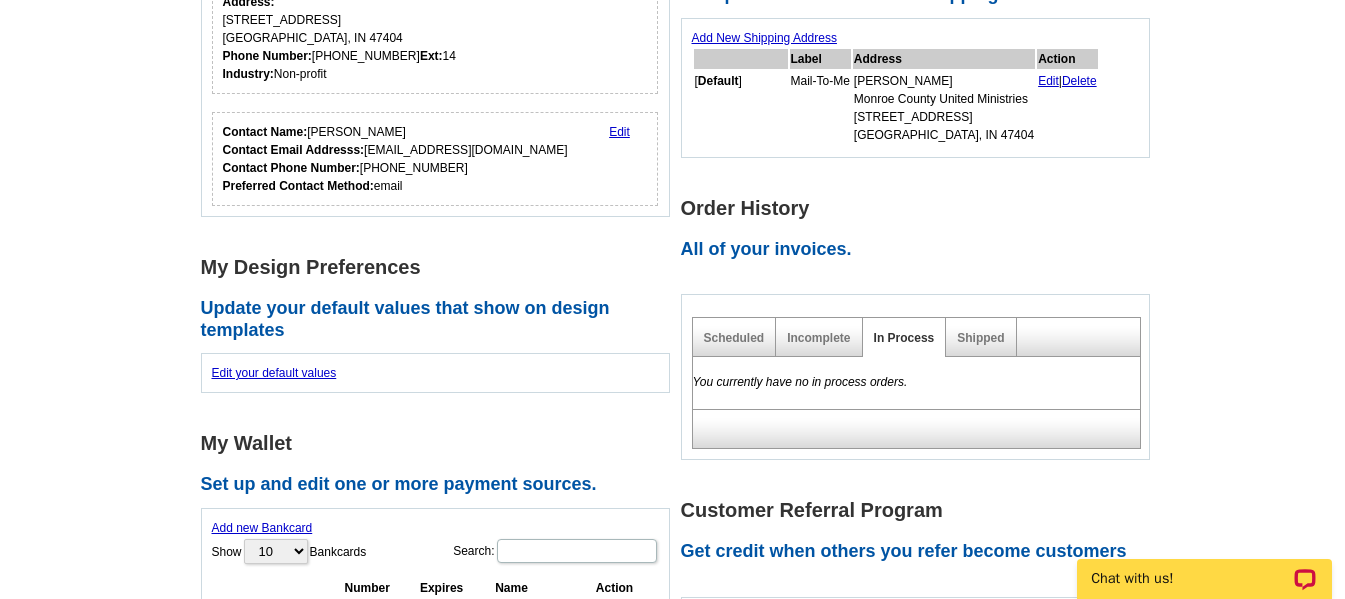 click on "Edit" at bounding box center (619, 132) 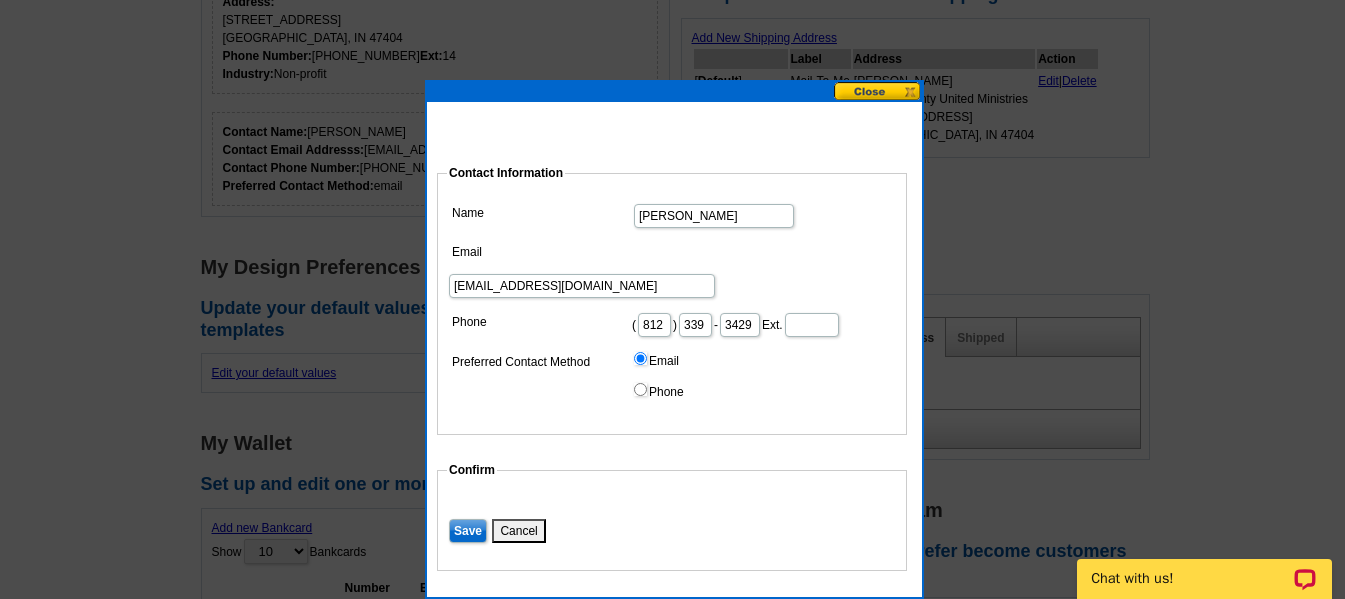 drag, startPoint x: 573, startPoint y: 292, endPoint x: 528, endPoint y: 299, distance: 45.54119 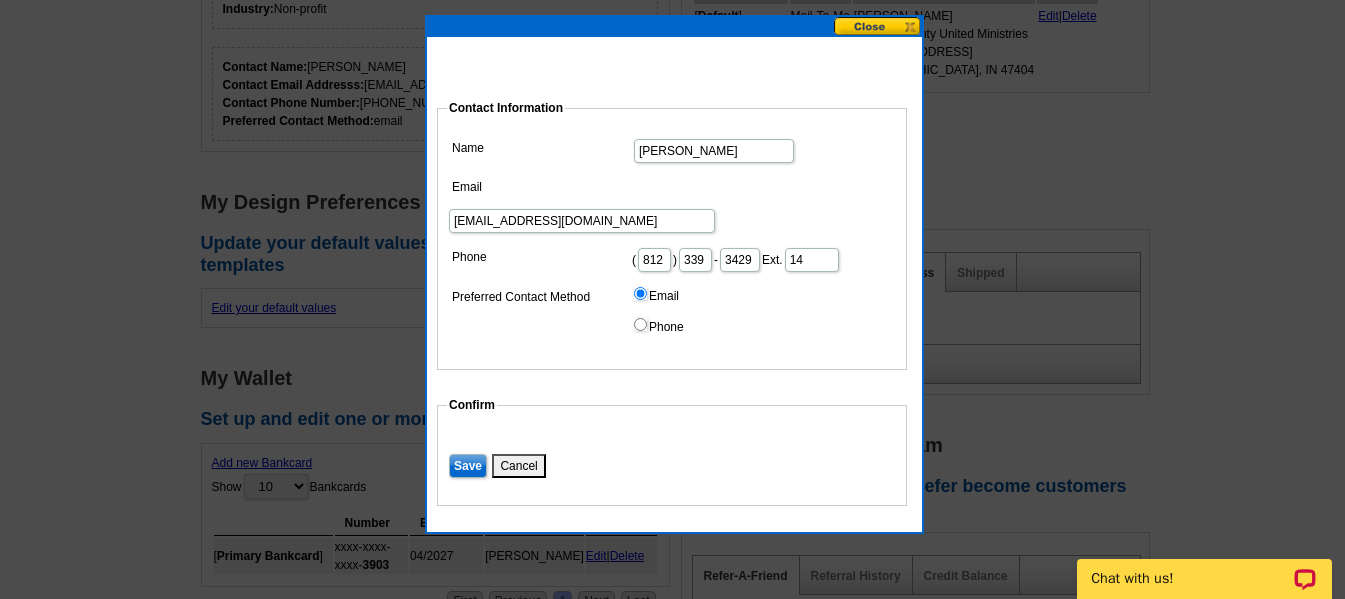 scroll, scrollTop: 500, scrollLeft: 0, axis: vertical 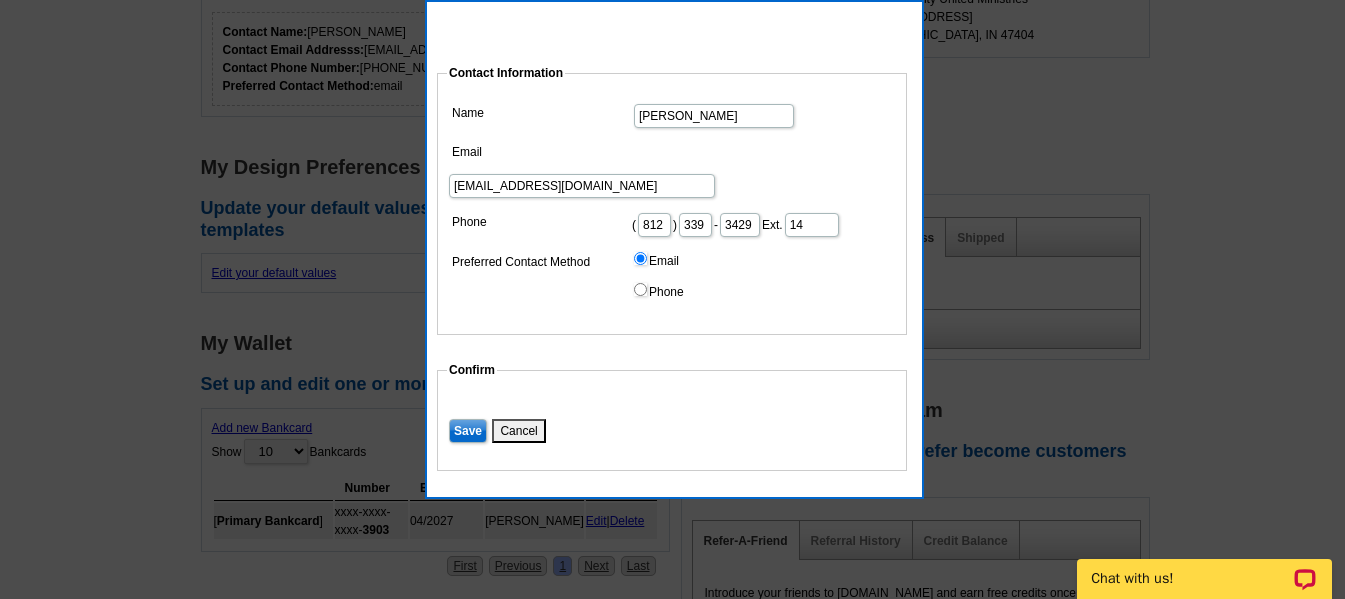 type on "14" 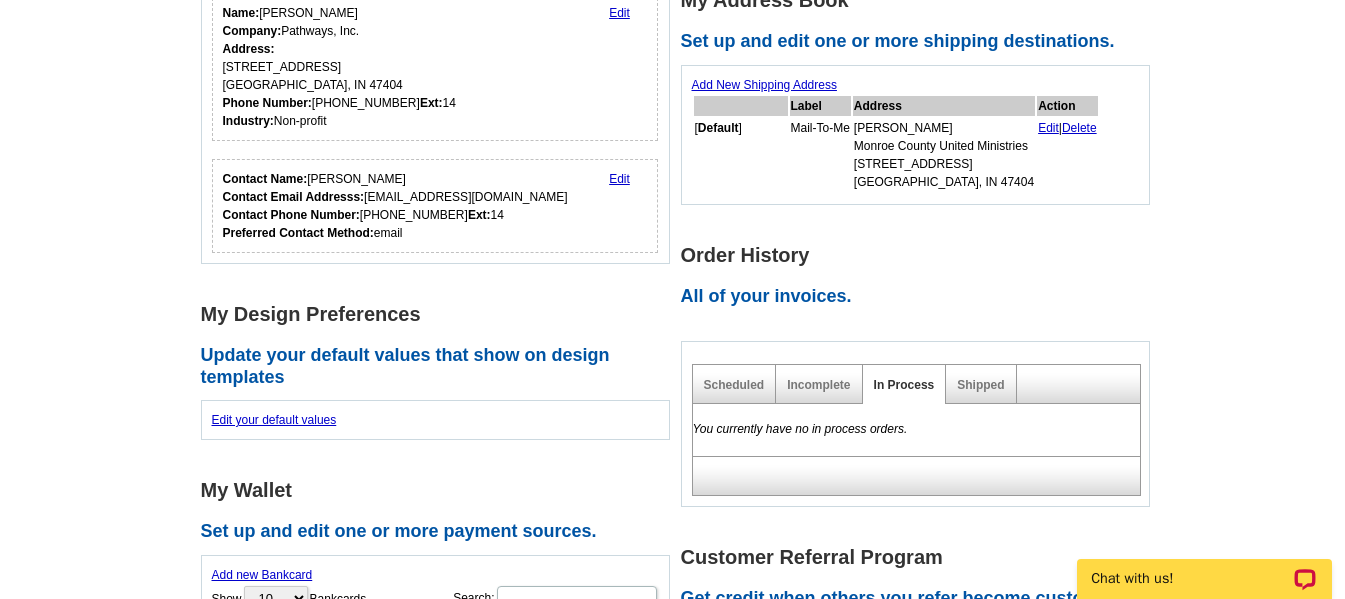 scroll, scrollTop: 400, scrollLeft: 0, axis: vertical 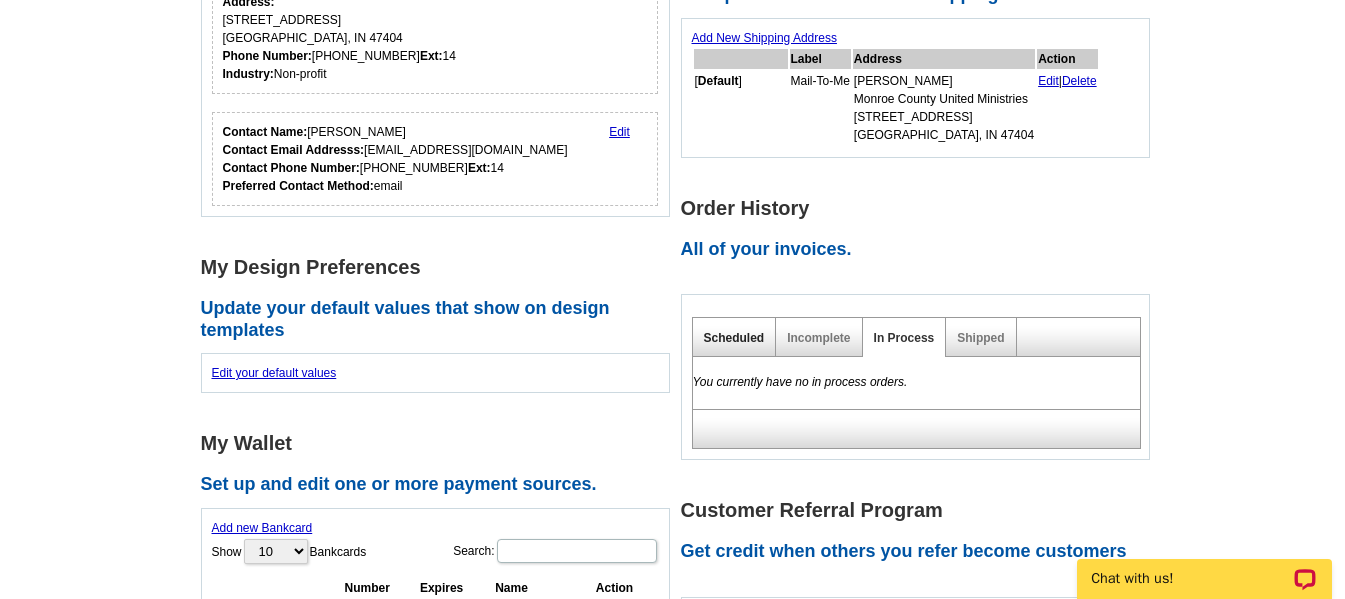 click on "Scheduled" at bounding box center (734, 338) 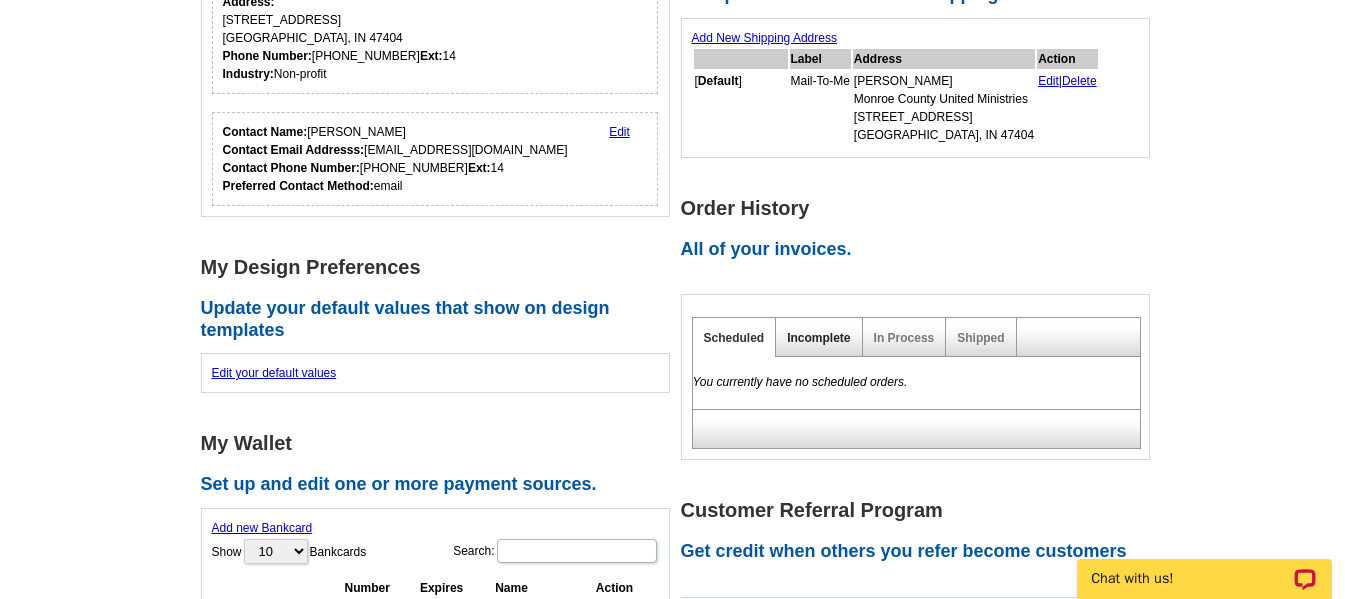 click on "Incomplete" at bounding box center [818, 338] 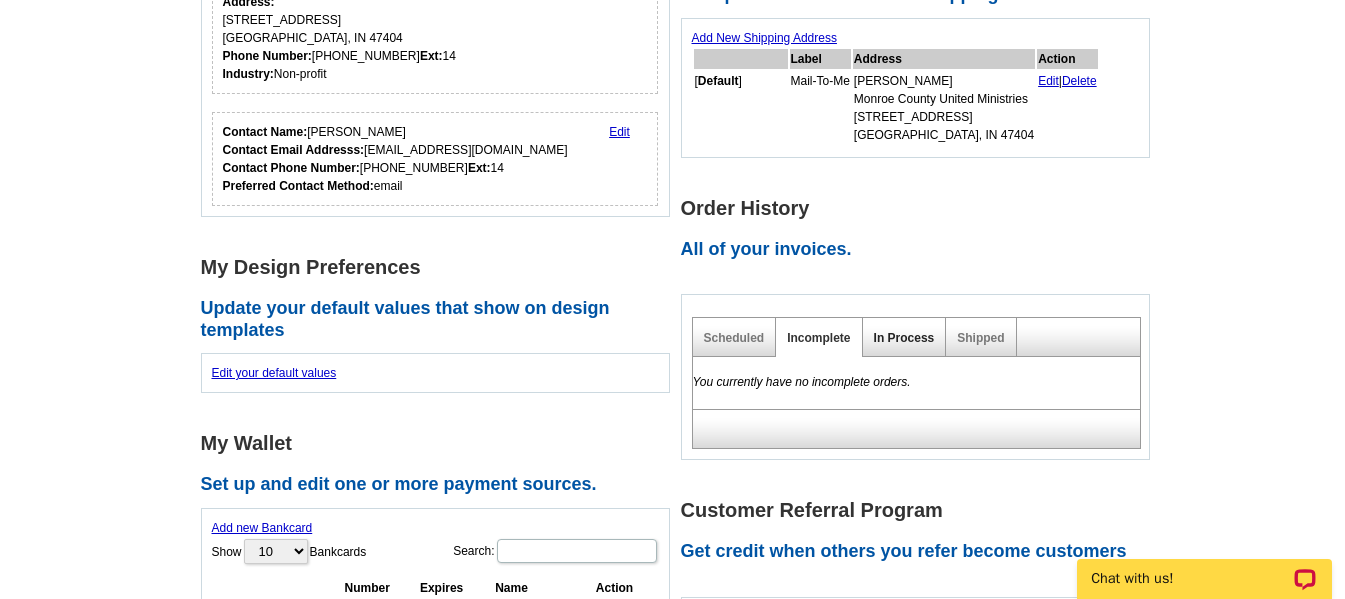 click on "In Process" at bounding box center [904, 338] 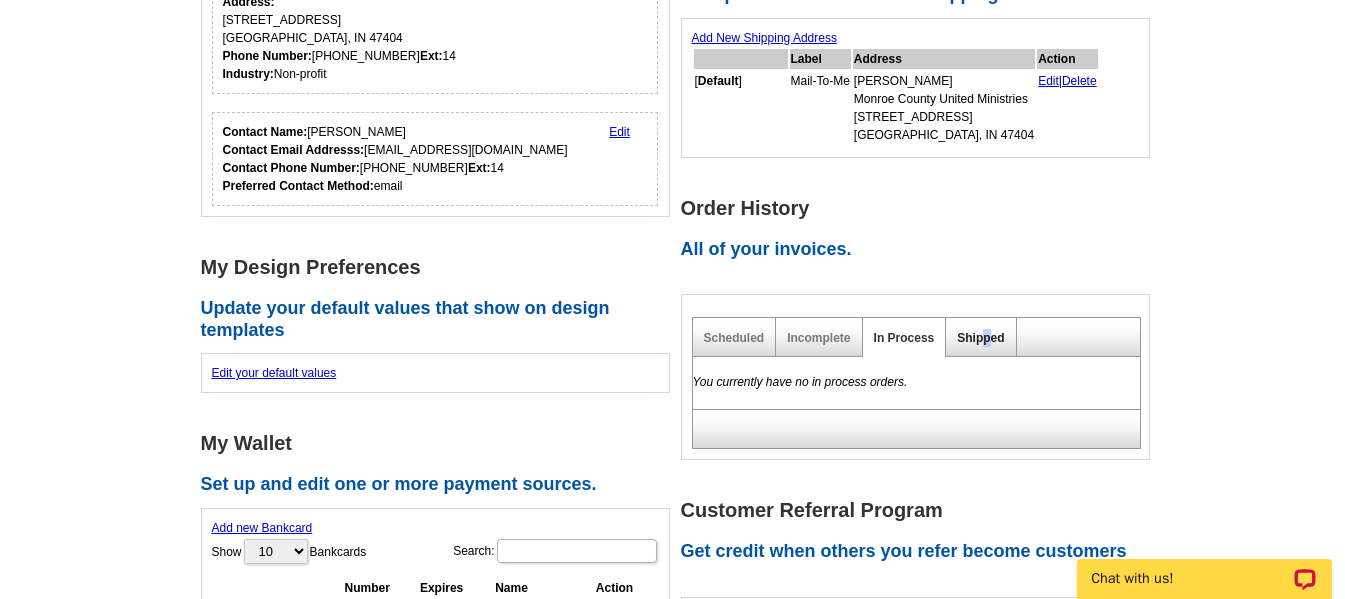 click on "Shipped" at bounding box center (980, 338) 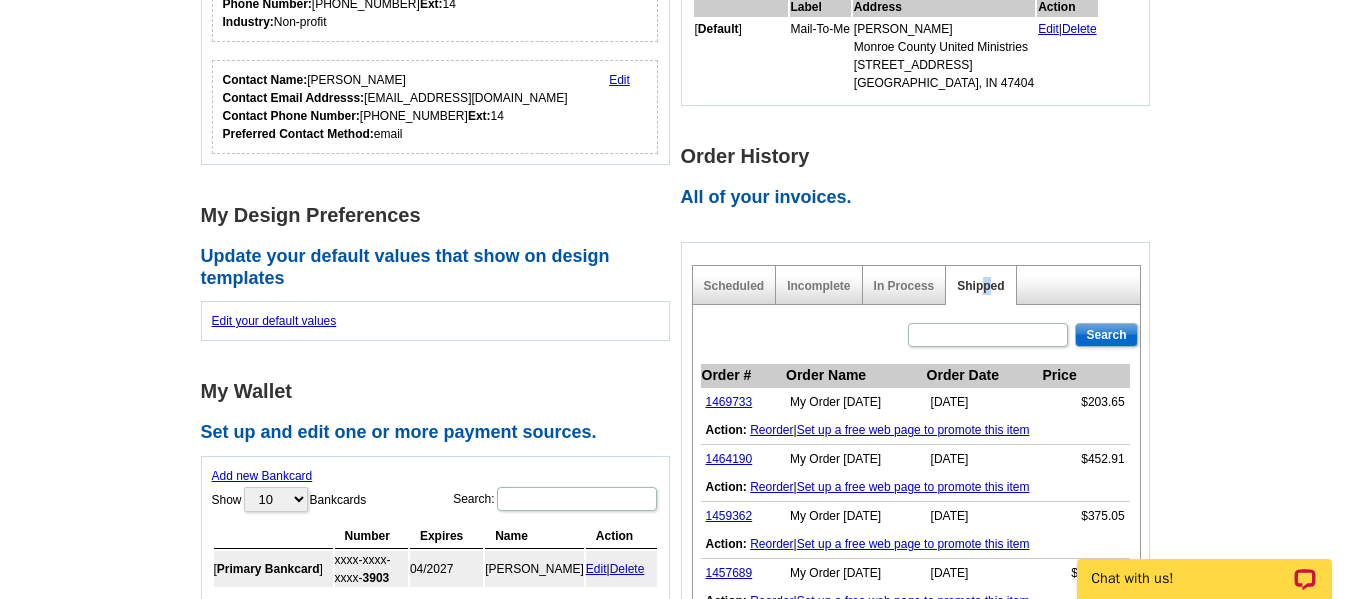 scroll, scrollTop: 500, scrollLeft: 0, axis: vertical 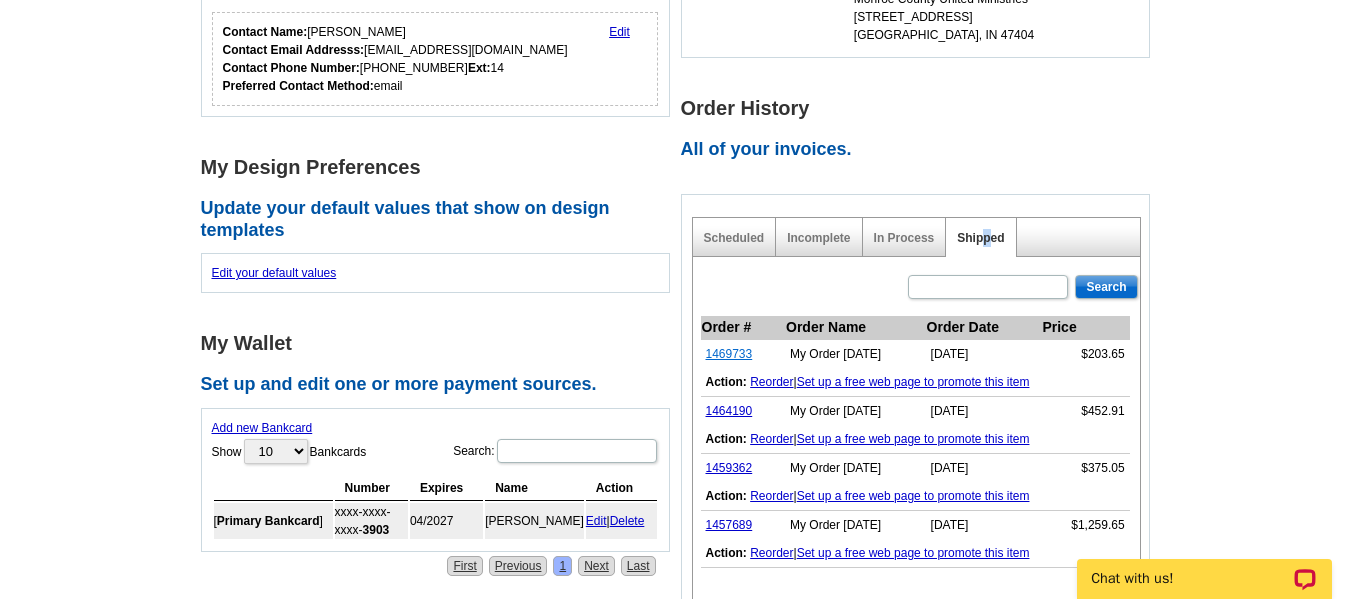 click on "1469733" at bounding box center (729, 354) 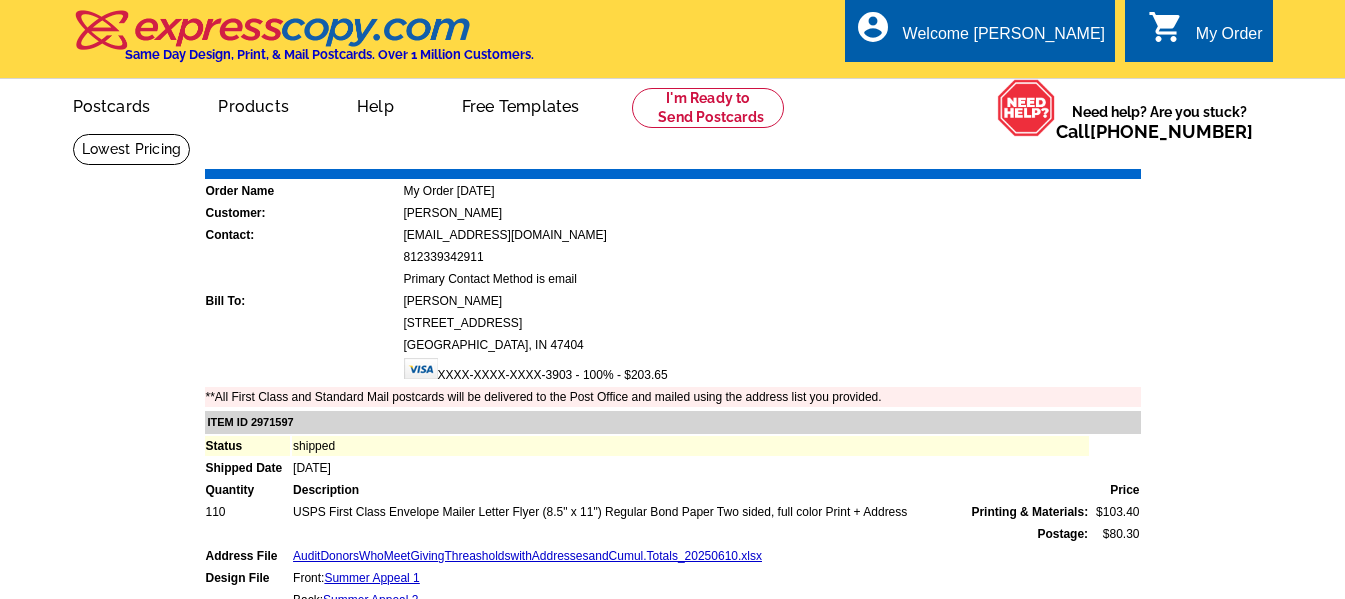 scroll, scrollTop: 0, scrollLeft: 0, axis: both 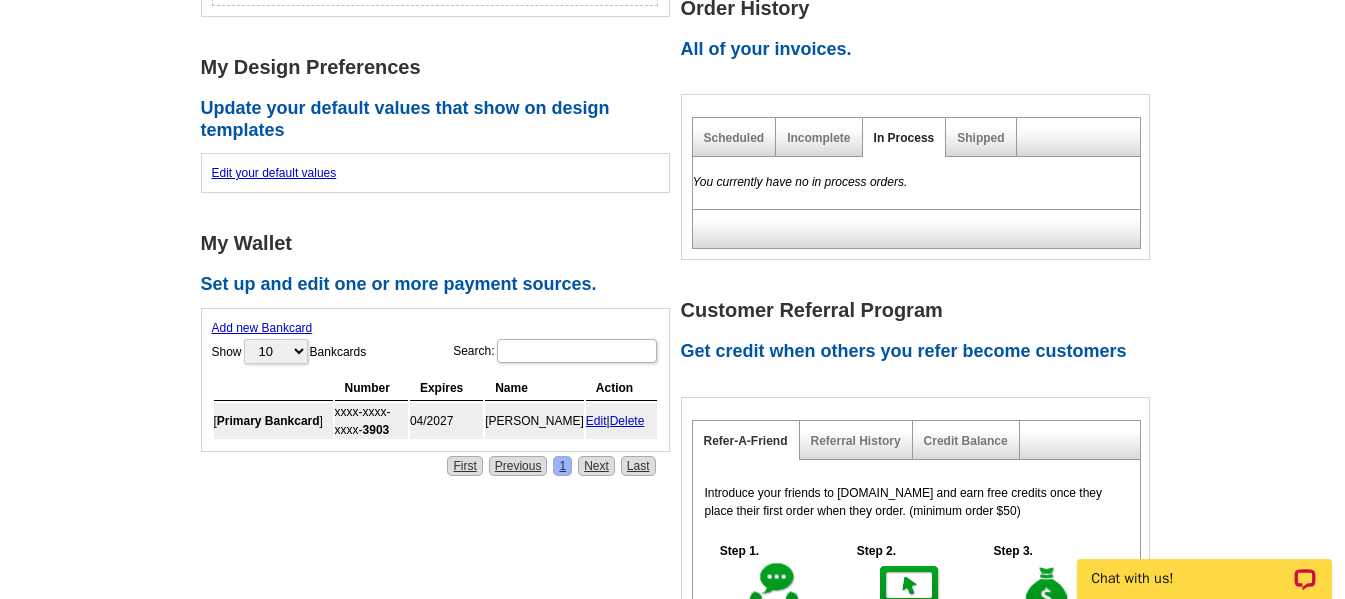 click on "In Process" at bounding box center [904, 138] 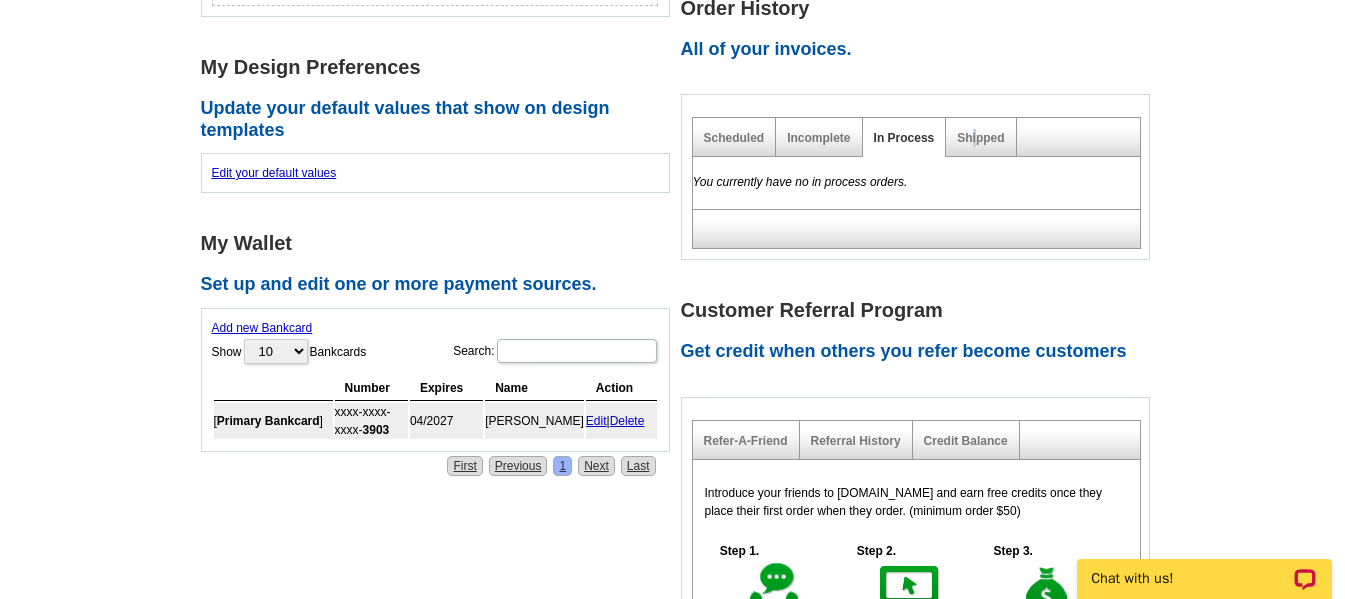 click on "Shipped" at bounding box center (981, 137) 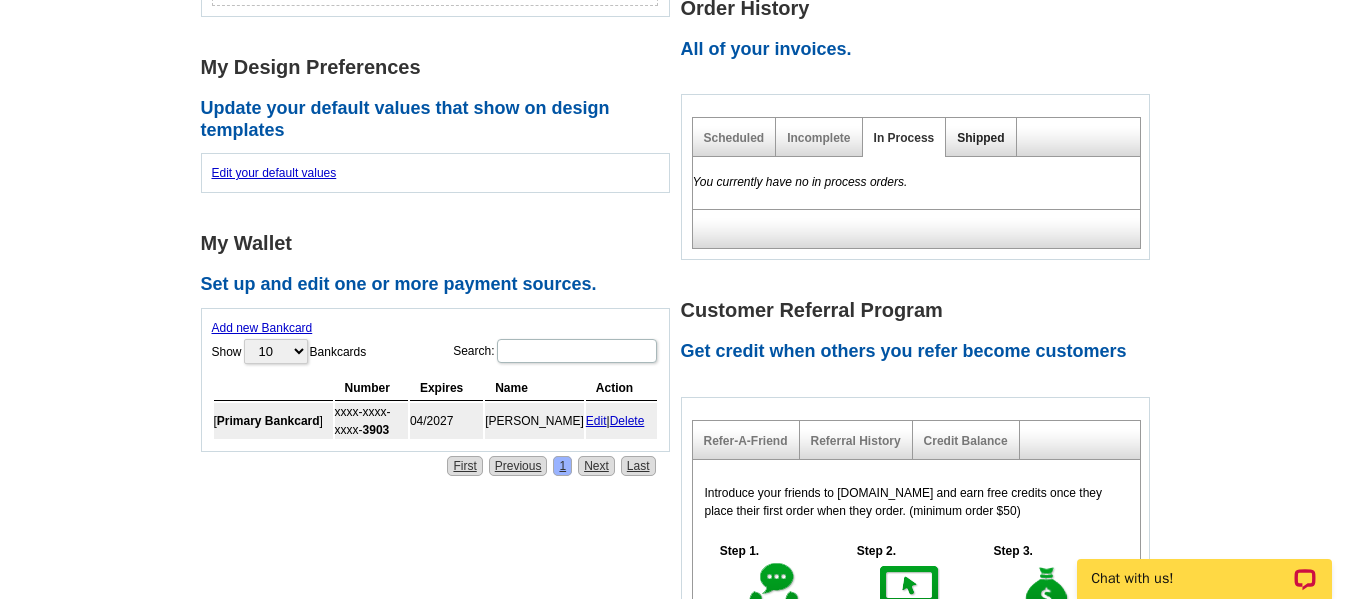 click on "Shipped" at bounding box center [981, 137] 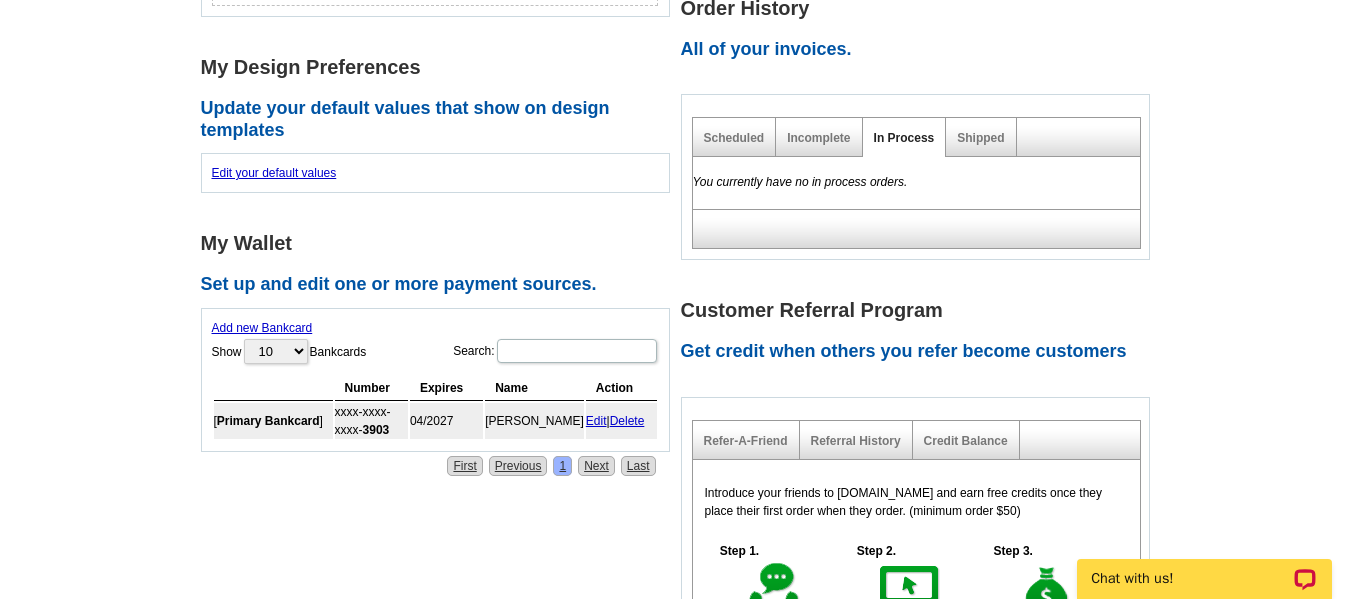 click on "In Process" at bounding box center [904, 138] 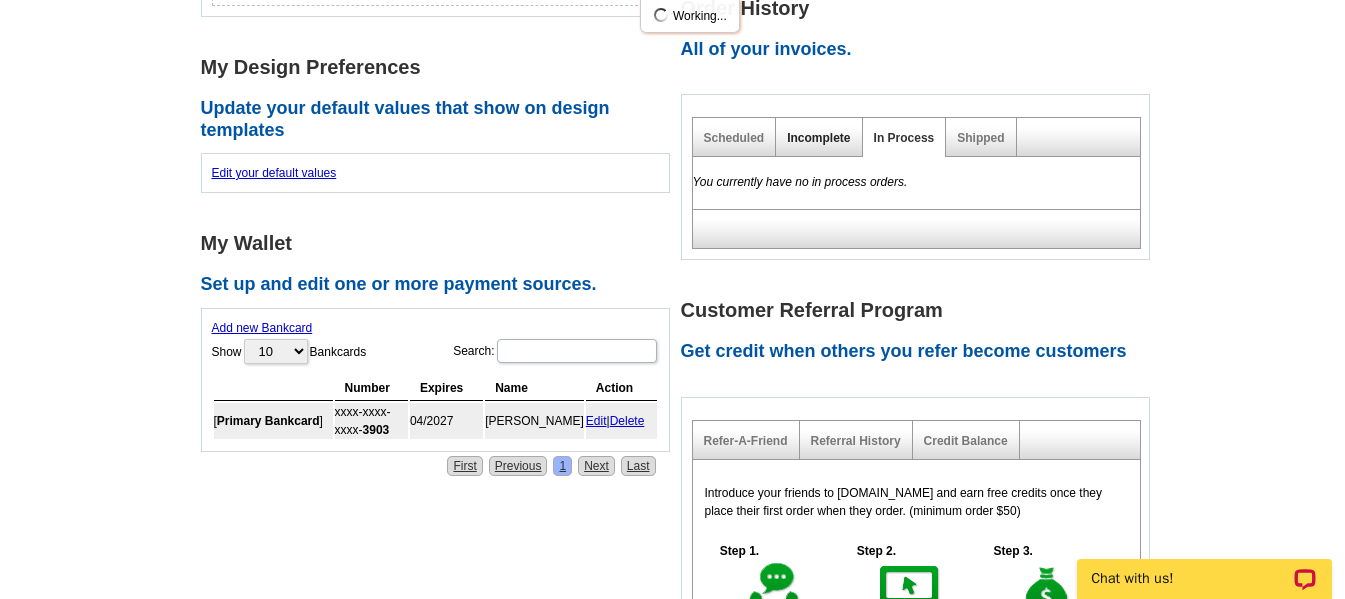 click on "Incomplete" at bounding box center [818, 138] 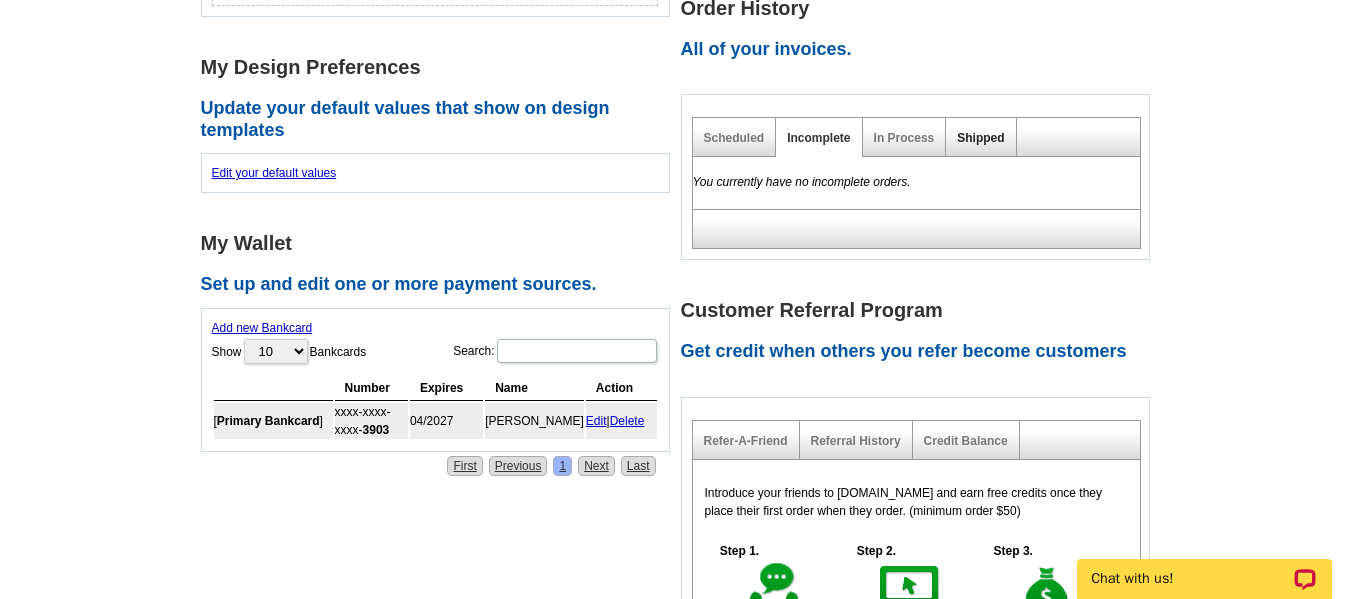 click on "Shipped" at bounding box center [980, 138] 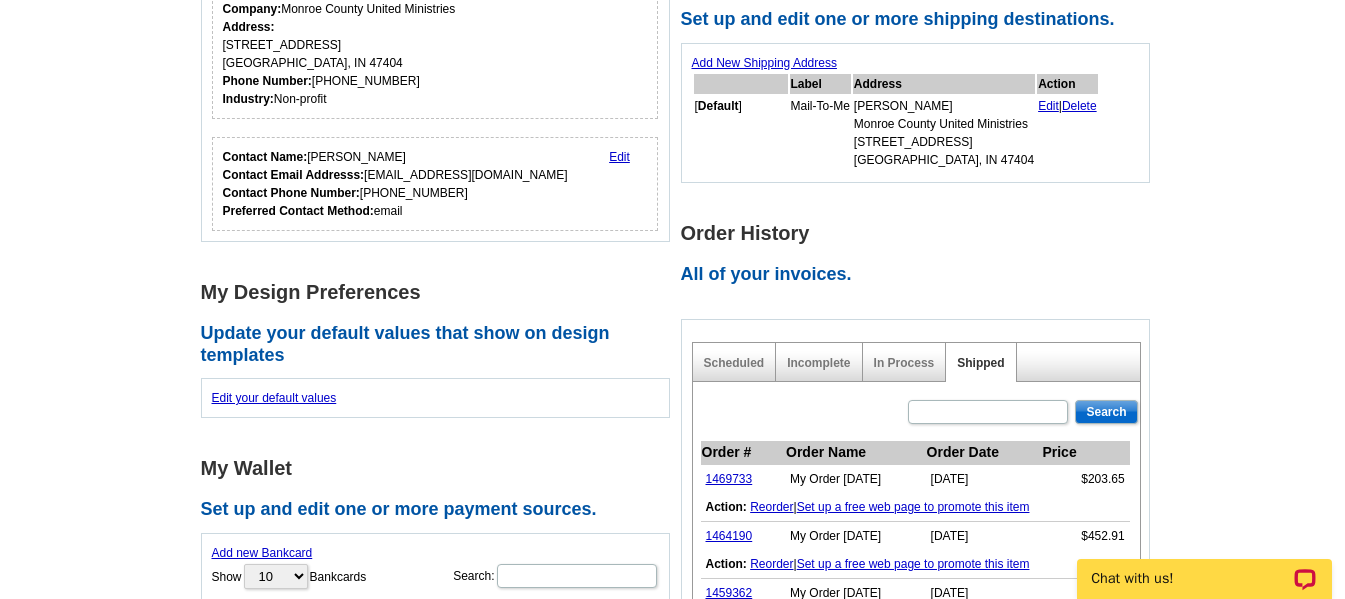 scroll, scrollTop: 500, scrollLeft: 0, axis: vertical 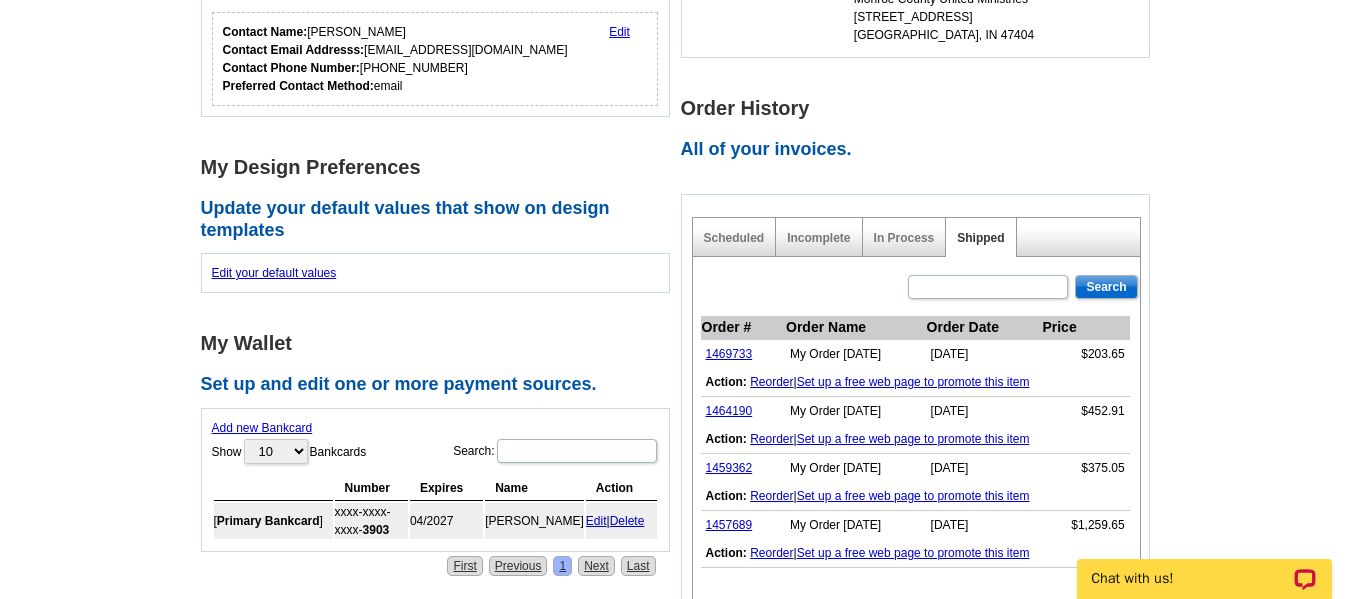 drag, startPoint x: 742, startPoint y: 369, endPoint x: 764, endPoint y: 373, distance: 22.36068 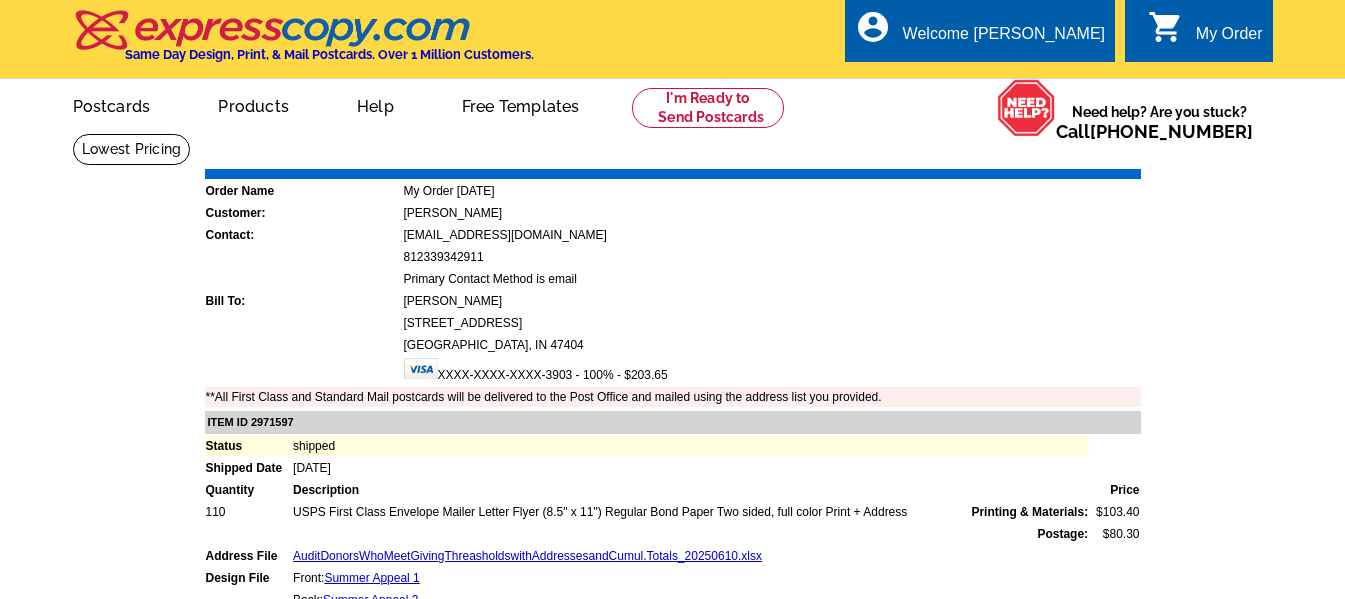 scroll, scrollTop: 0, scrollLeft: 0, axis: both 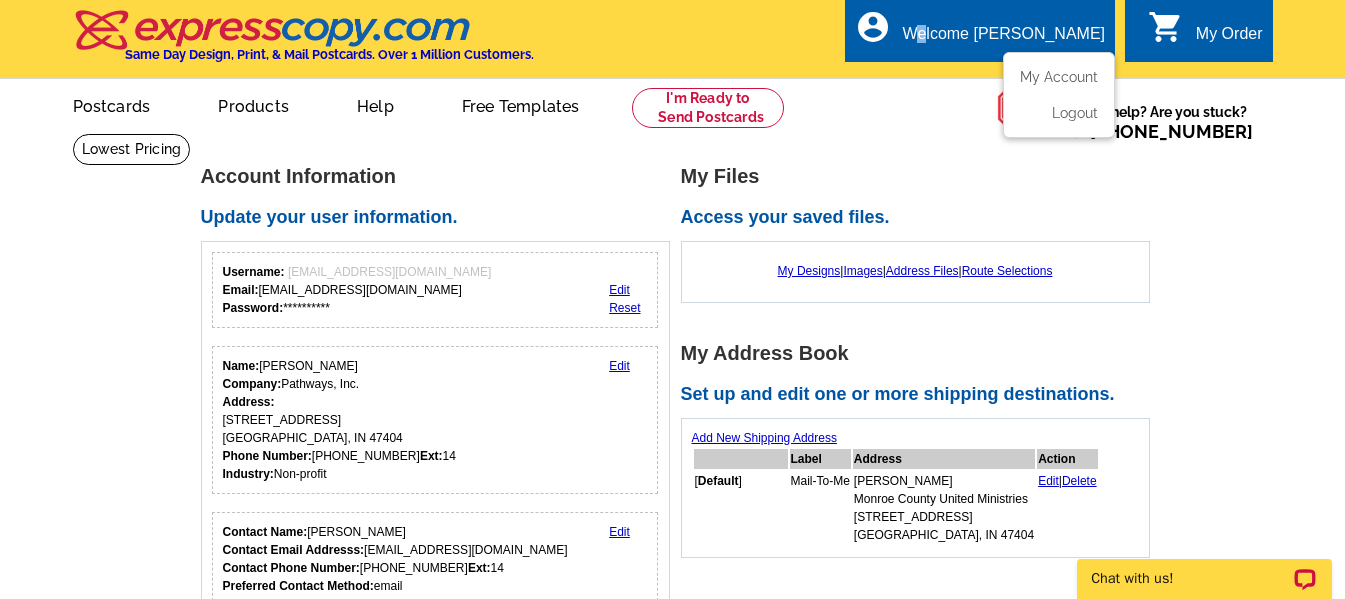 click on "Welcome [PERSON_NAME]" at bounding box center [1004, 39] 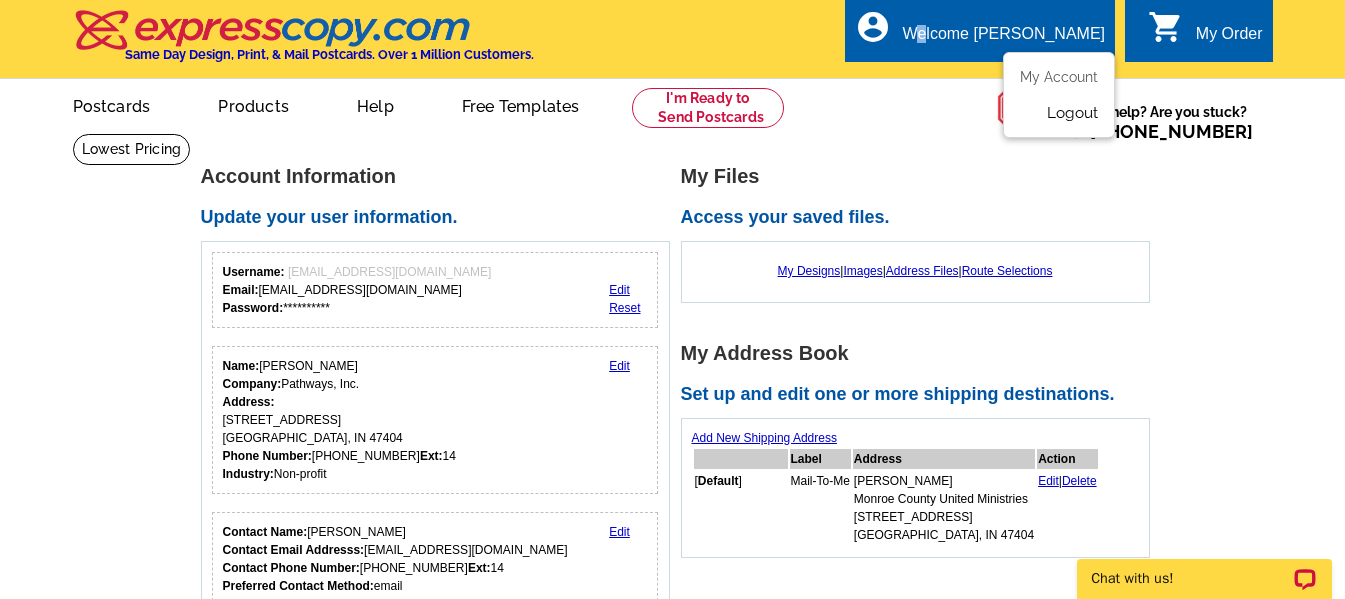 click on "Logout" at bounding box center (1072, 113) 